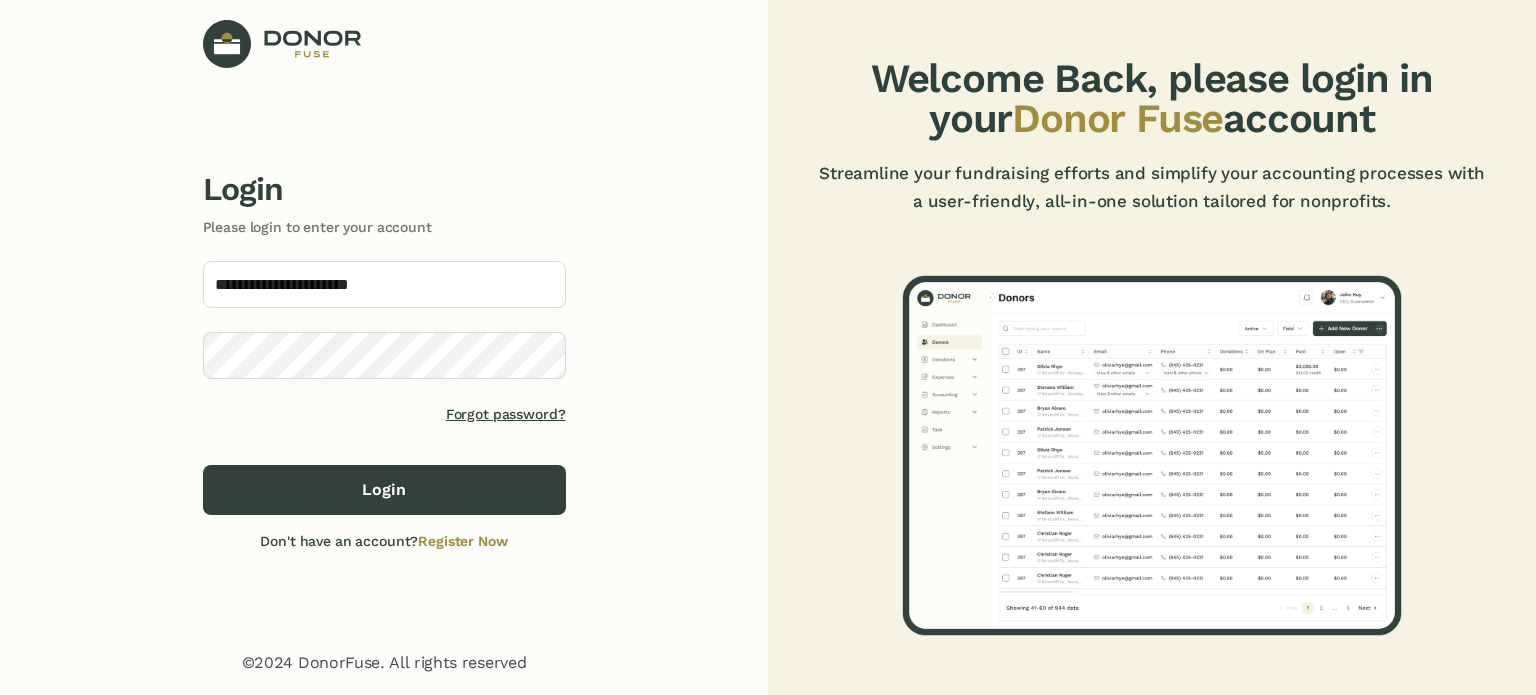scroll, scrollTop: 0, scrollLeft: 0, axis: both 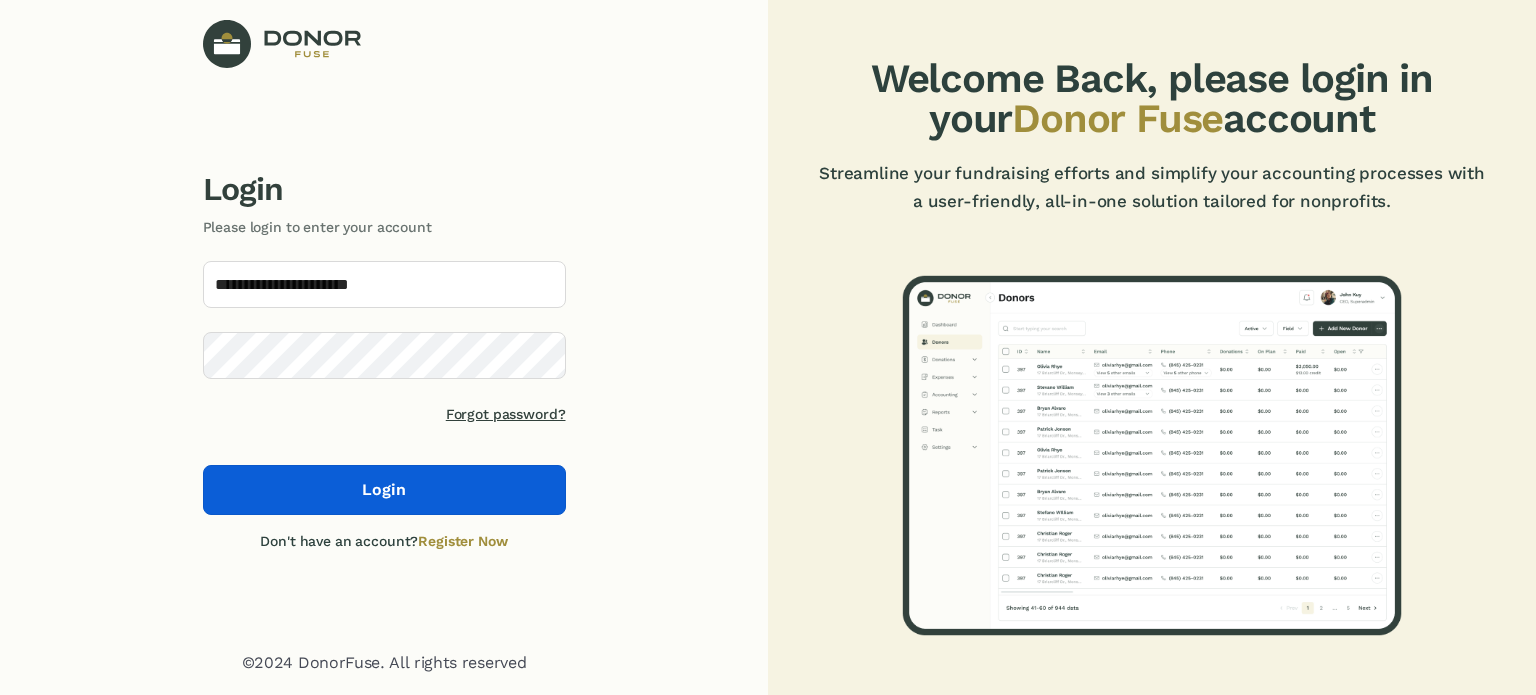 click on "Login" at bounding box center (384, 490) 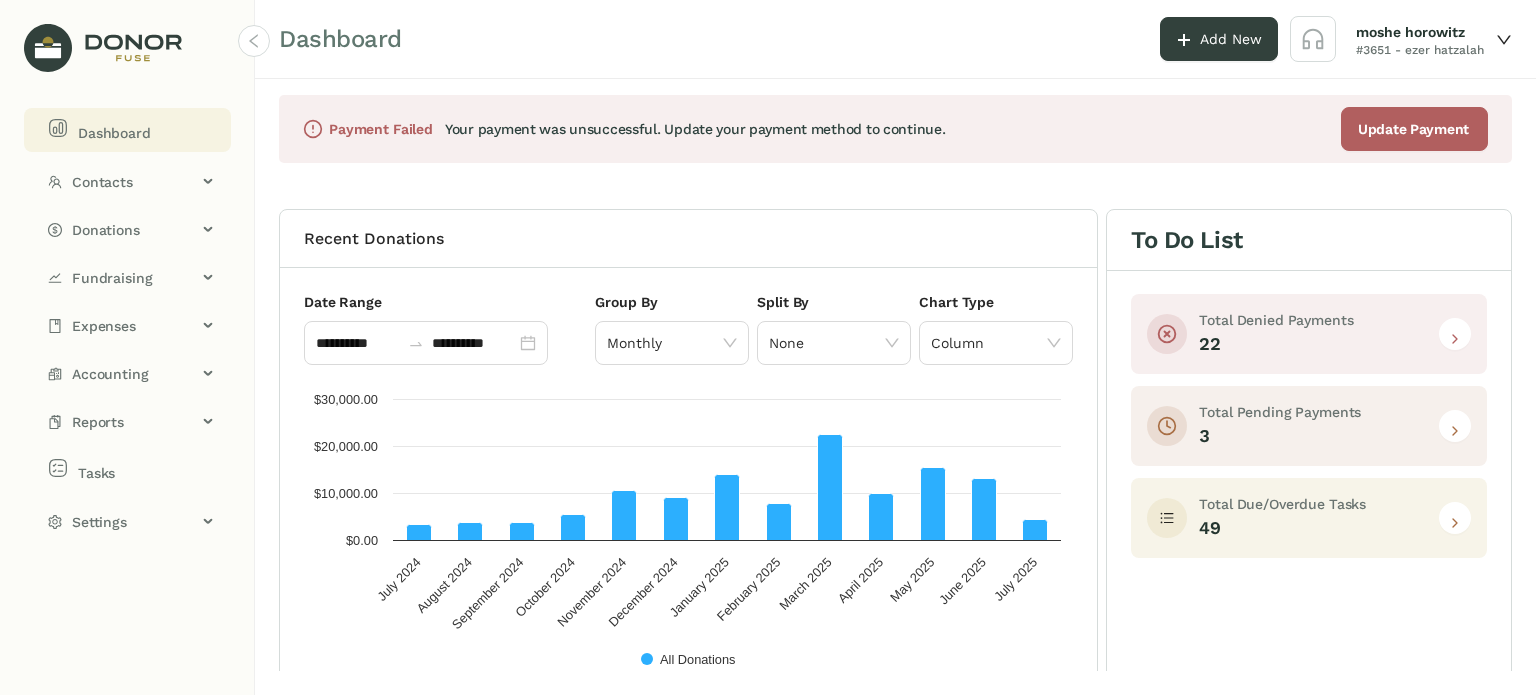 click at bounding box center [1455, 523] 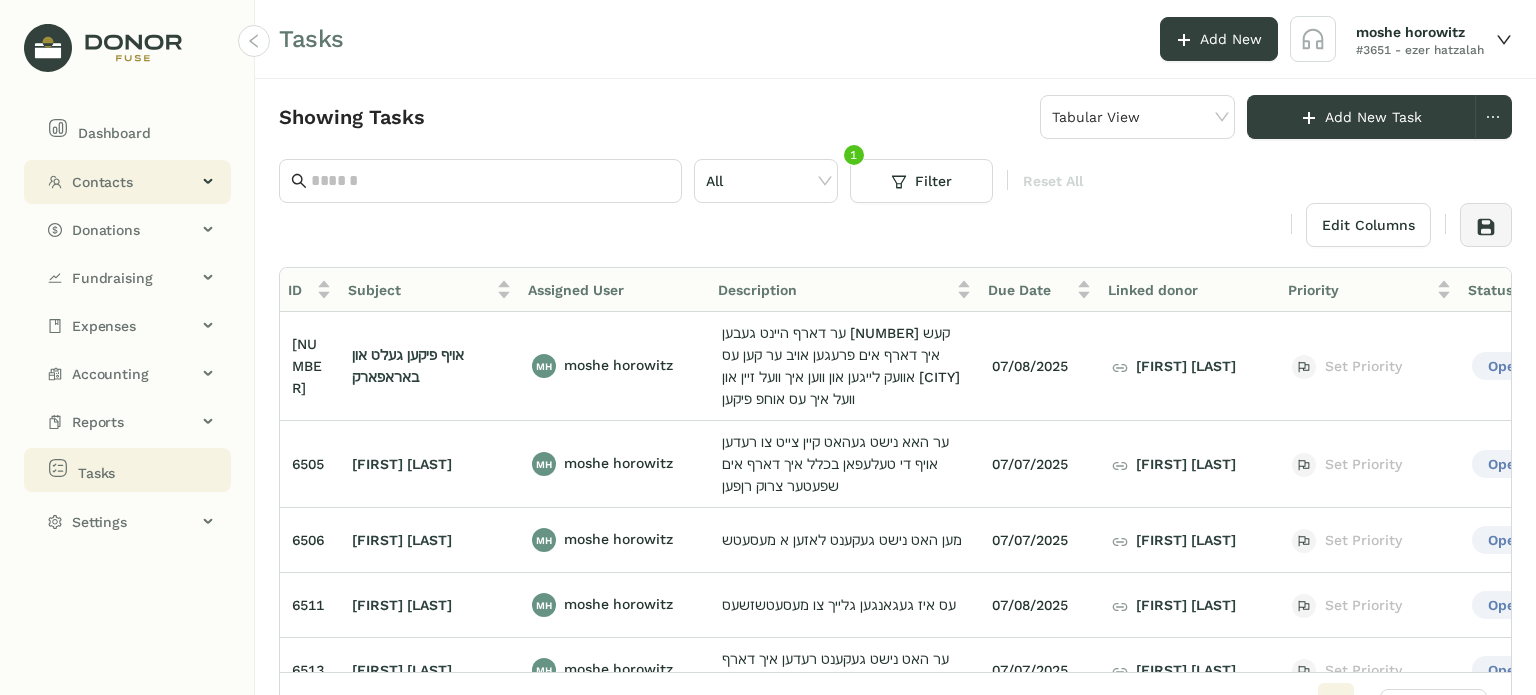 click on "Contacts" at bounding box center (134, 182) 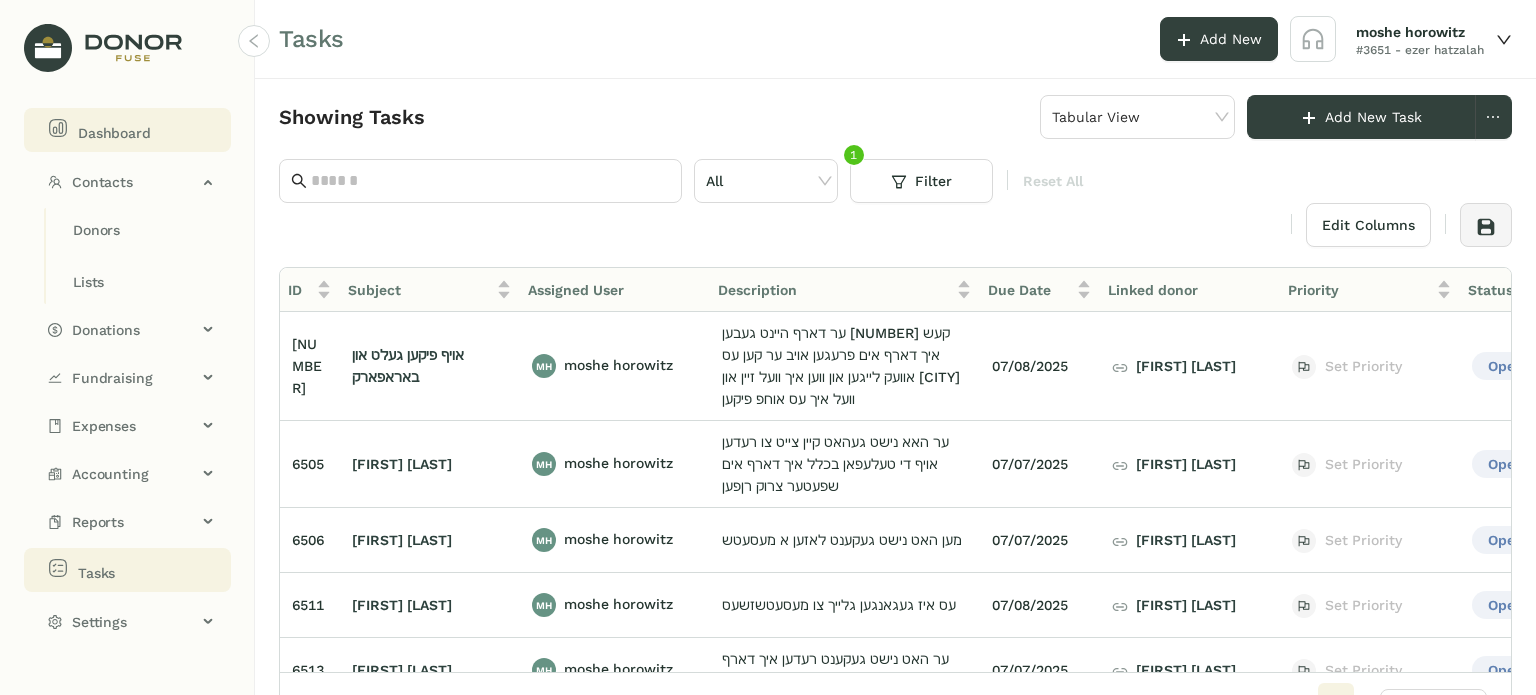click on "Dashboard" at bounding box center [114, 133] 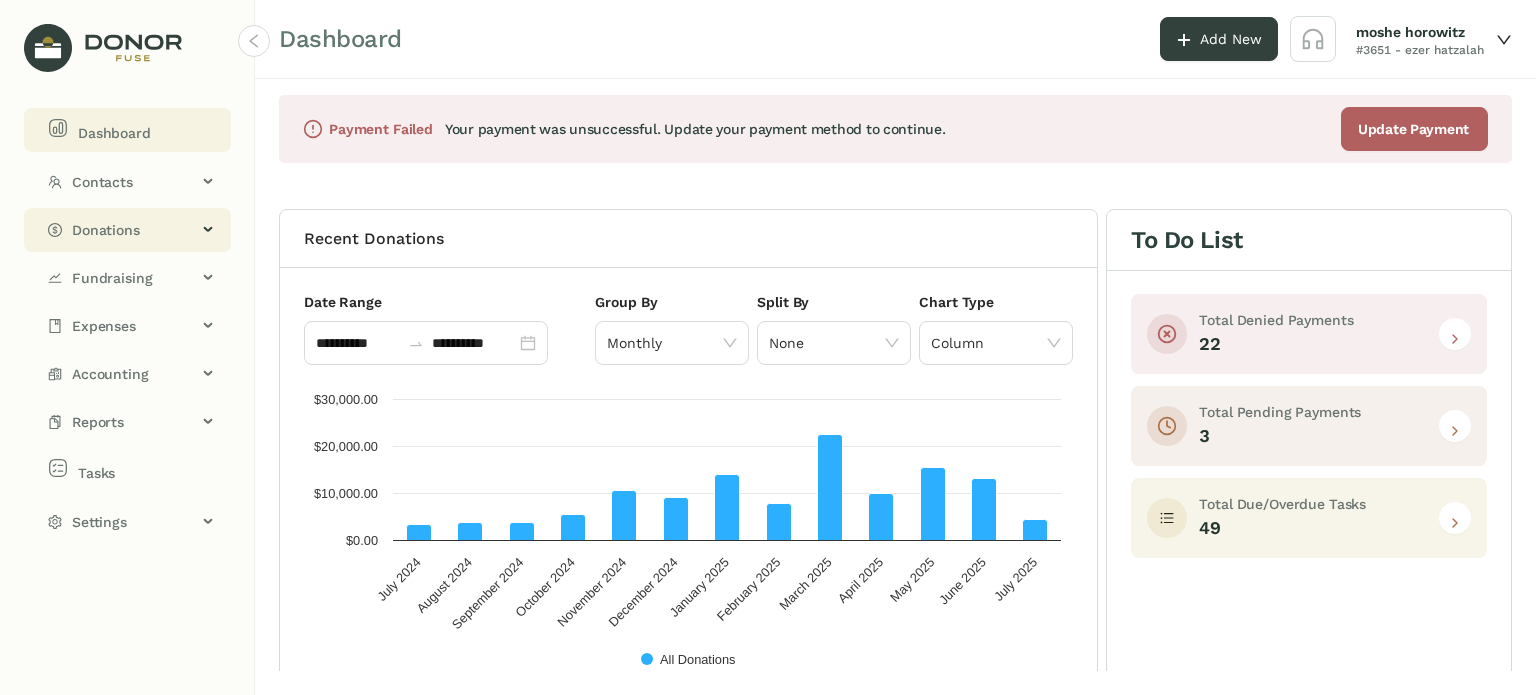 click on "Donations" at bounding box center (134, 230) 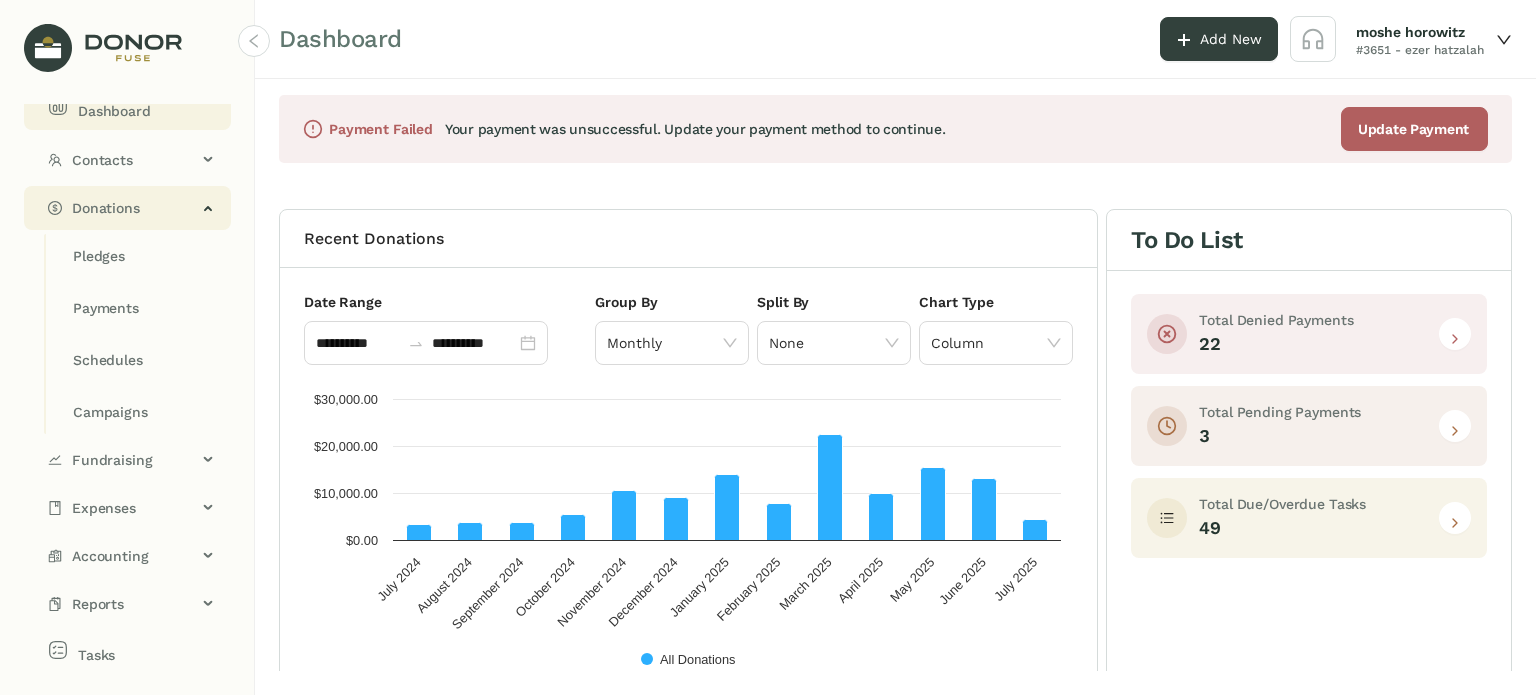 scroll, scrollTop: 0, scrollLeft: 0, axis: both 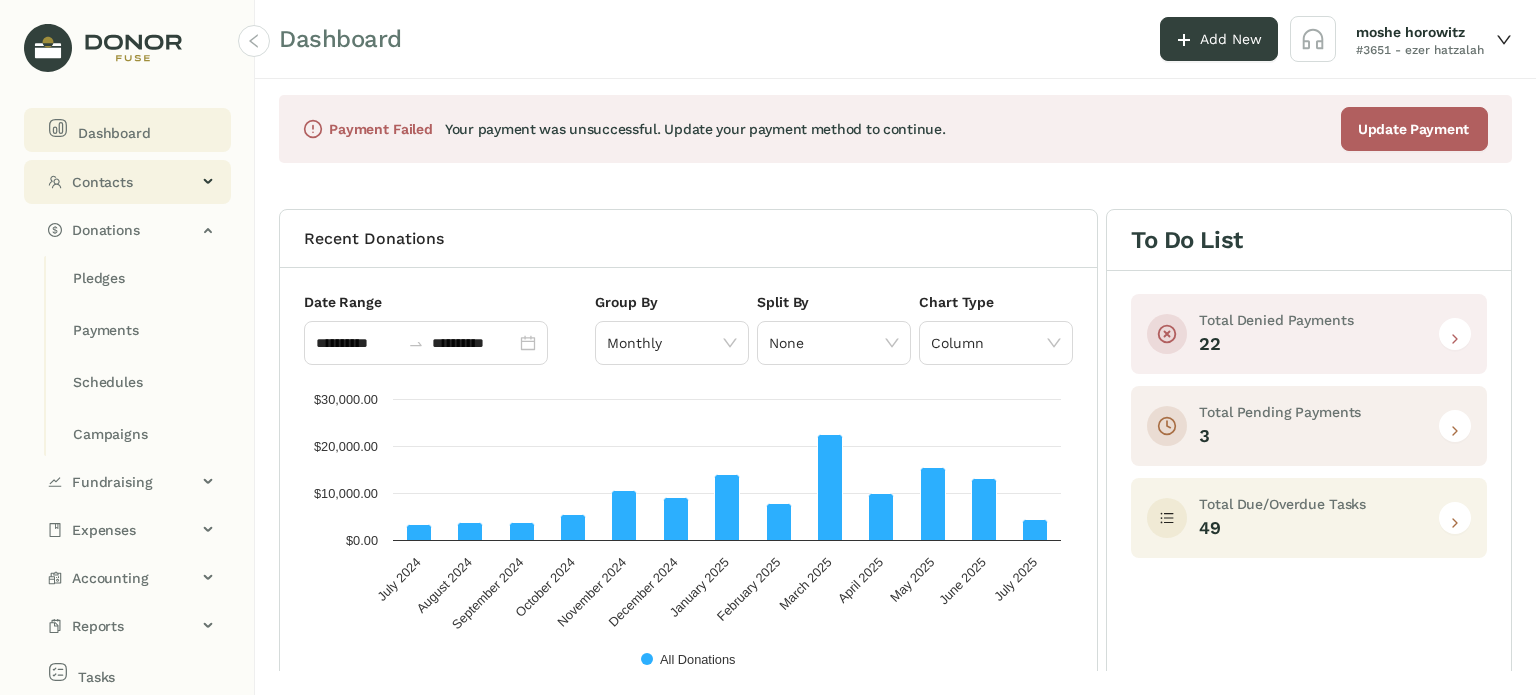 click on "Contacts" at bounding box center (134, 182) 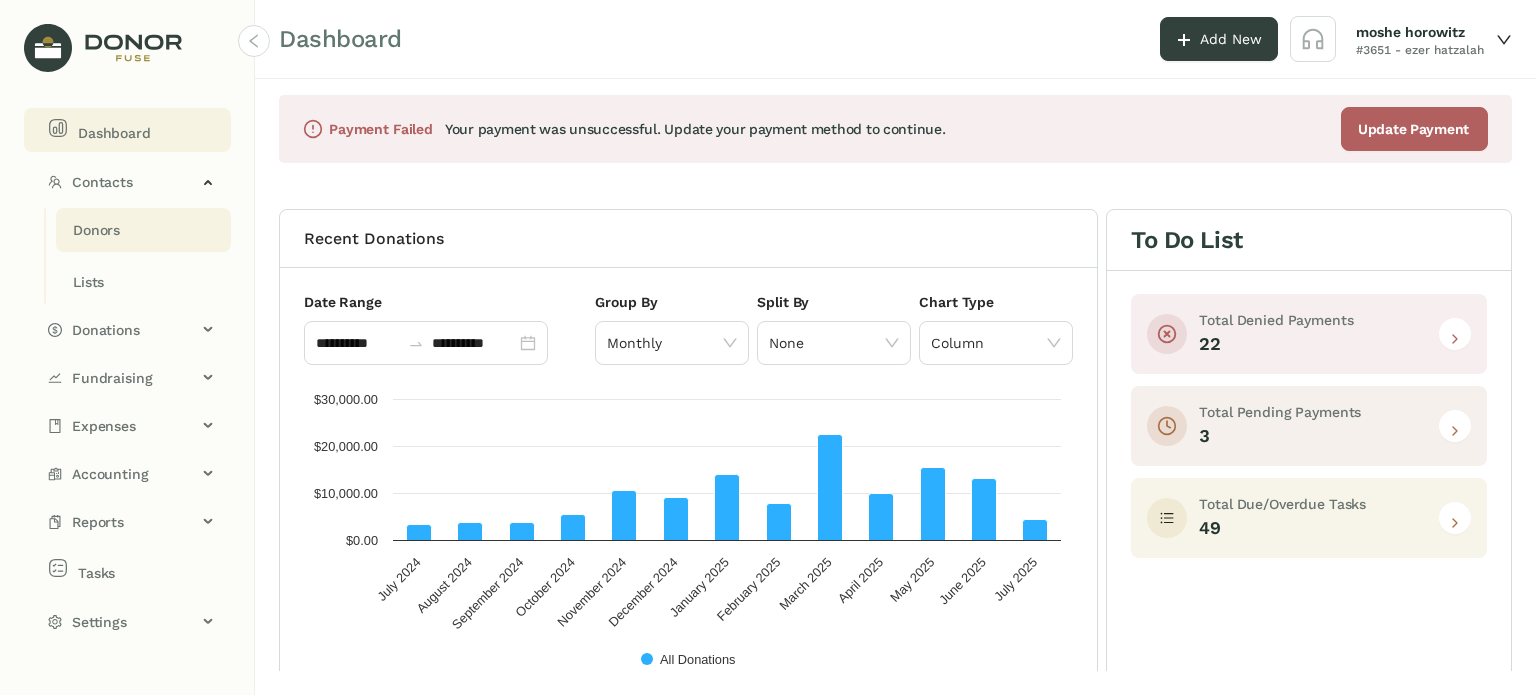 click on "Donors" at bounding box center (96, 230) 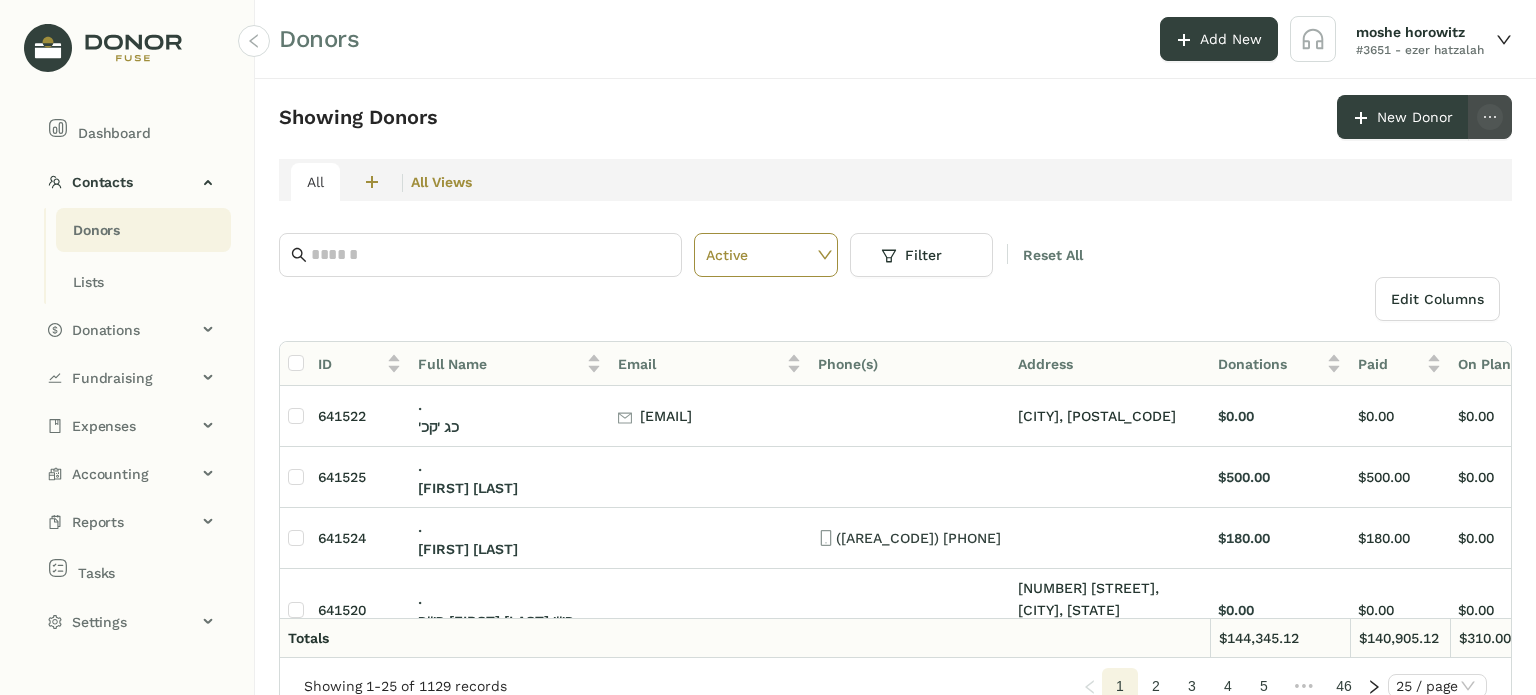 click at bounding box center (1490, 117) 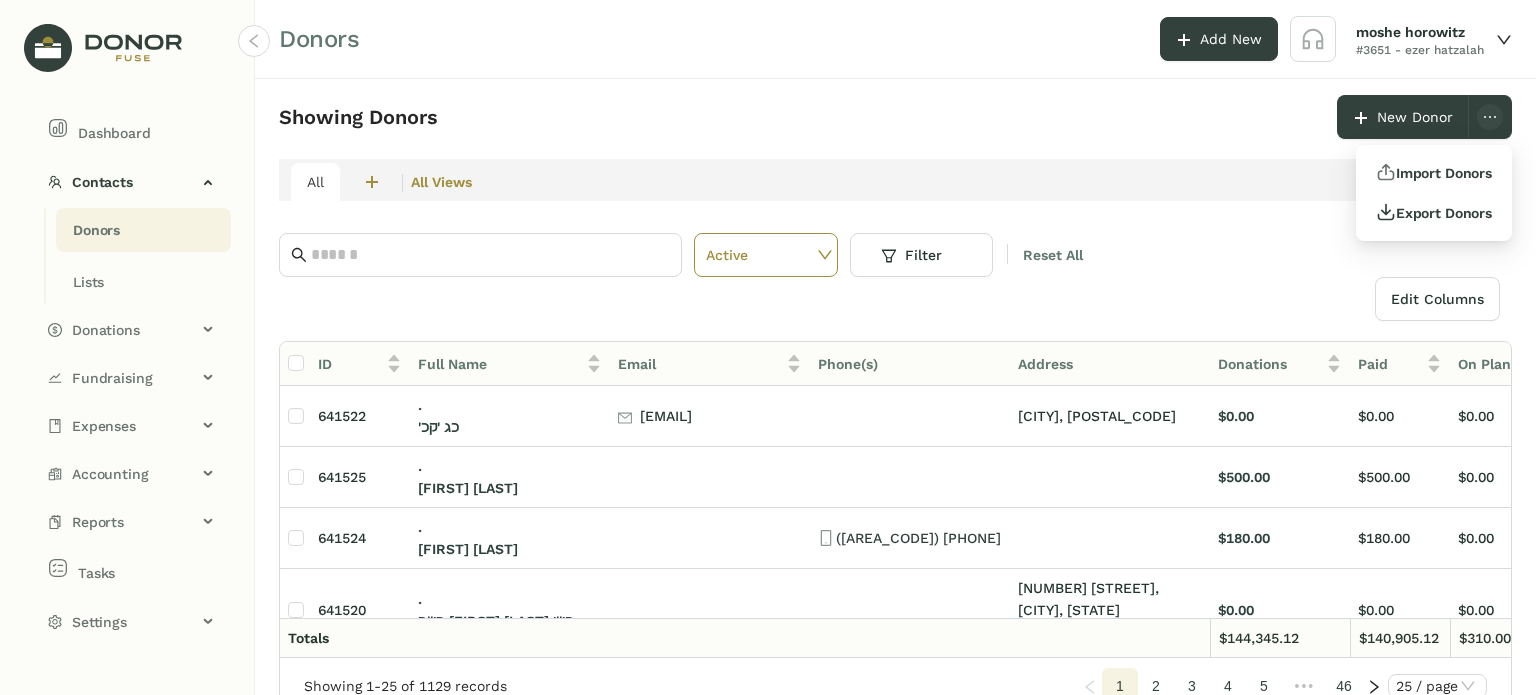 click on "Showing Donors      New Donor   All  91  משפחת [FIRST] [LAST]  All Views Active Filter Reset All  Edit Columns
ID  Full Name   Email   Phone(s)   Address   Donations   Paid   On Plan   Open  641522 . 'כג 'קכ UGGUGUGVB@GMAIL.COM [CITY],  [POSTAL_CODE] $0.00 $0.00 $0.00 $0.00 [CITY],  [POSTAL_CODE] 641525 . [FIRST] [LAST] $500.00 $500.00 $0.00 $0.00 641524 . [FIRST] [LAST] ([PHONE]) $180.00 $180.00 $0.00 $0.00 641520 . מו''ה [FIRST] [LAST] הי''ו [NUMBER] [STREET], [CITY], [STATE] [POSTAL_CODE] $0.00 $0.00 $0.00 $0.00 [NUMBER] [STREET], [CITY], [STATE] [POSTAL_CODE] 641517 . הרב [FIRST] [LAST] שליט''א ([PHONE]) [NUMBER] [STREET], [CITY], [STATE] [POSTAL_CODE] $519.96 $519.96 $0.00 $0.00 [NUMBER] [STREET], [CITY], [STATE] [POSTAL_CODE] 641523 . [FIRST] [LAST] $500.00 $500.00 $0.00 $0.00 641521 . הרב [FIRST] [LAST] שליט''א $0.00 $0.00 $0.00 $0.00 608922 Mr. [FIRST] [LAST] ר' [FIRST] [LAST] ([PHONE]) [NUMBER] [STREET], [CITY], [STATE] [POSTAL_CODE] $2.00 $2.00 $0.00 1 2" at bounding box center (895, 387) 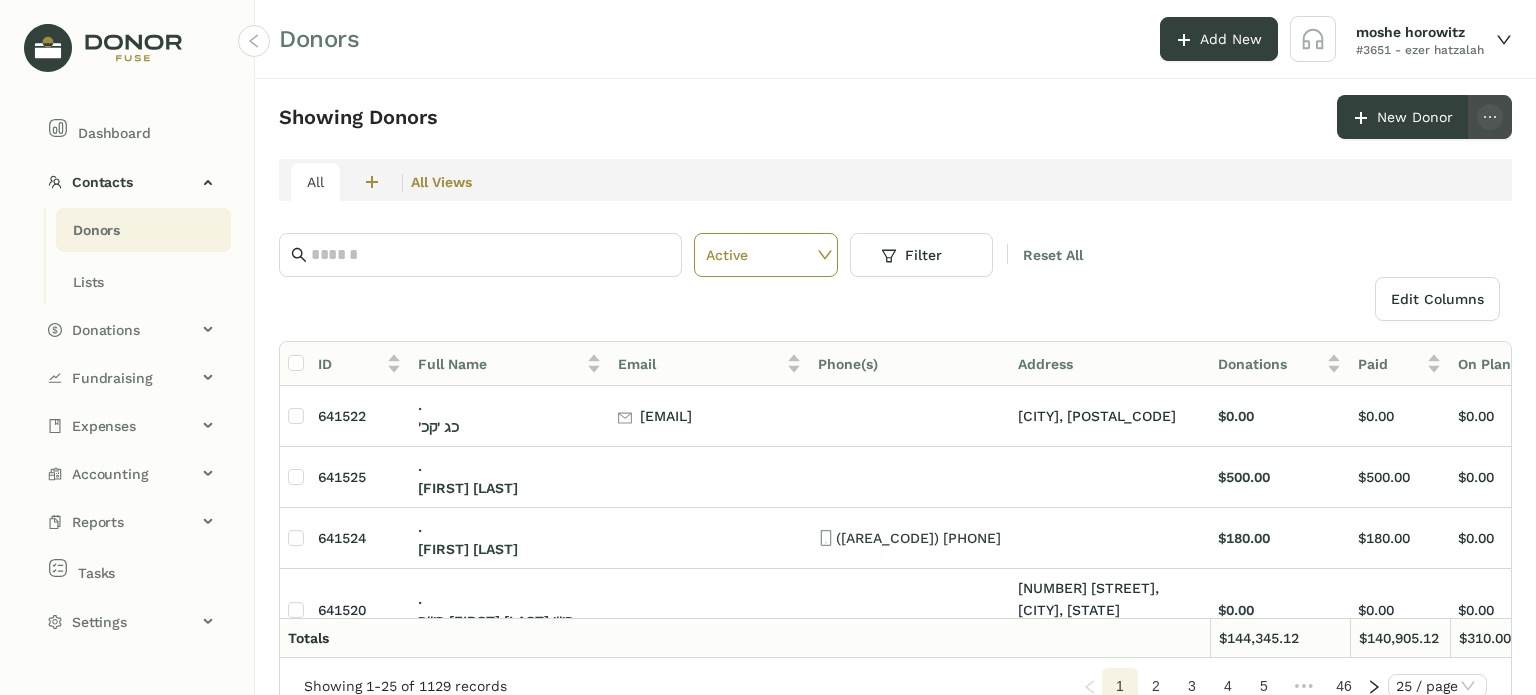 click at bounding box center [1490, 117] 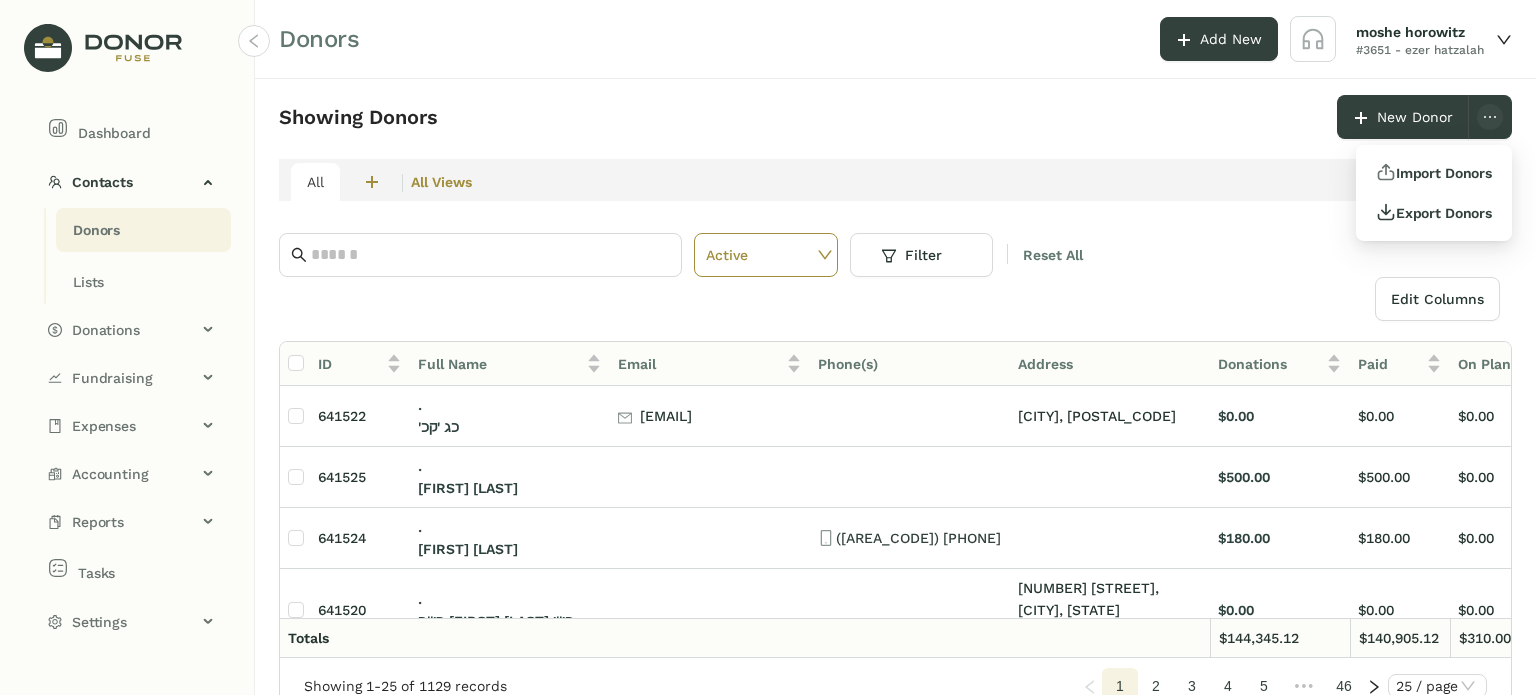 click on "All [NUMBER] משפחת [LAST] All Views Active Filter Reset All Edit Columns
ID Full Name Email Phone(s) Address Donations Paid On Plan Open [NUMBER] . 'כג 'קכ [EMAIL] [CITY], [POSTAL_CODE] $0.00 $0.00 $0.00 $0.00 [CITY], [POSTAL_CODE] [NUMBER] . [FIRST] [LAST] $500.00 $500.00 $0.00 $0.00 [NUMBER] . [FIRST] [LAST] ([AREA_CODE]) [PHONE] $180.00 $180.00 $0.00 $0.00 [NUMBER] [STREET], [CITY], [STATE] [POSTAL_CODE] $0.00 $0.00 $0.00 $0.00 [NUMBER] [STREET], [CITY], [STATE] [POSTAL_CODE] [NUMBER] . הרב [FIRST] [LAST] שליט''א ([AREA_CODE]) [PHONE] [NUMBER] [STREET], [CITY], [STATE] [POSTAL_CODE] $519.96 $519.96 $0.00 $0.00 [NUMBER] [STREET], [CITY], [STATE] [POSTAL_CODE] [NUMBER] . [FIRST] [LAST] $500.00 $500.00 $0.00 $0.00 [NUMBER] . הרב [FIRST] [LAST] שליט''א $0.00 $0.00 $0.00 $0.00 [NUMBER] Mr. [FIRST] [LAST] ר' [FIRST] [LAST] ([AREA_CODE]) [PHONE] [NUMBER] [STREET] [APT], [CITY], [STATE] [POSTAL_CODE] $2.00 $2.00 $0.00 $0.00 [NUMBER] Mr. [FIRST] [LAST] $0.00" at bounding box center [895, 441] 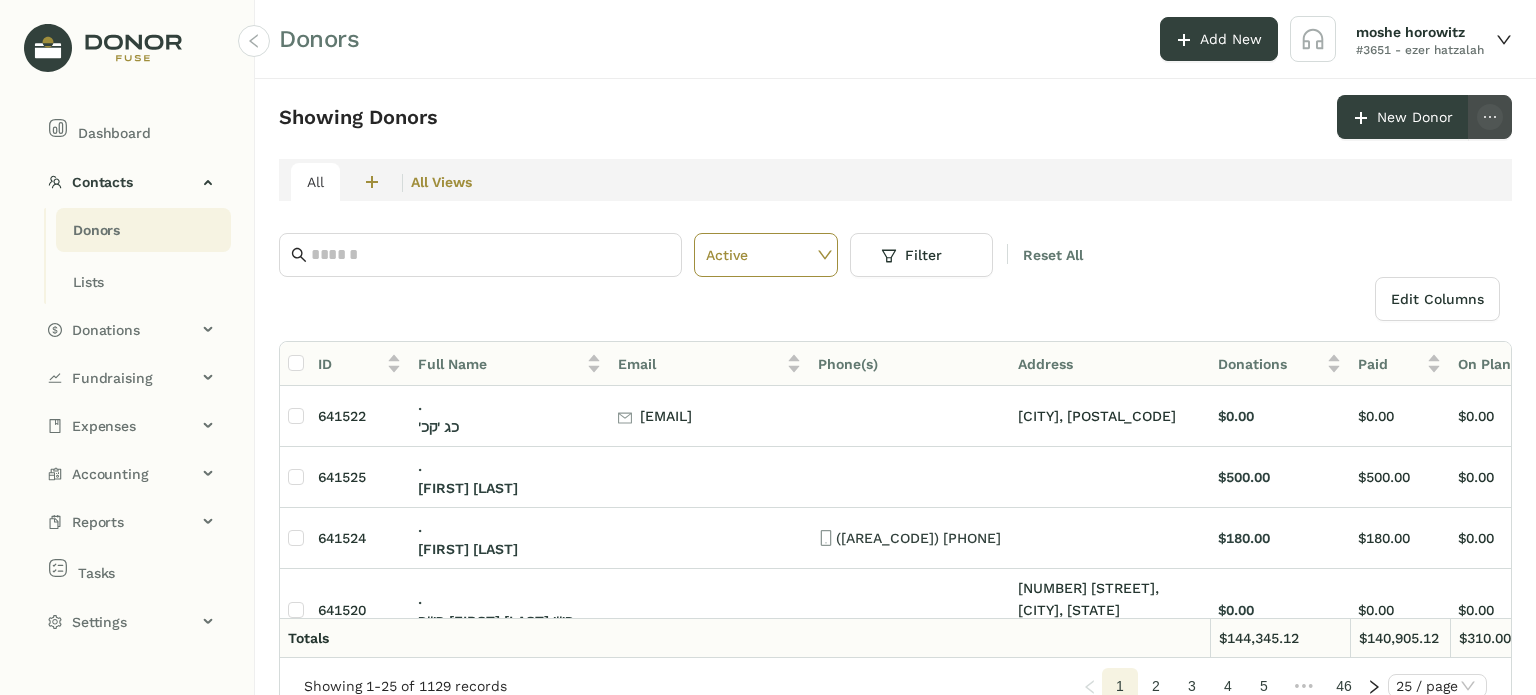 click at bounding box center (1490, 117) 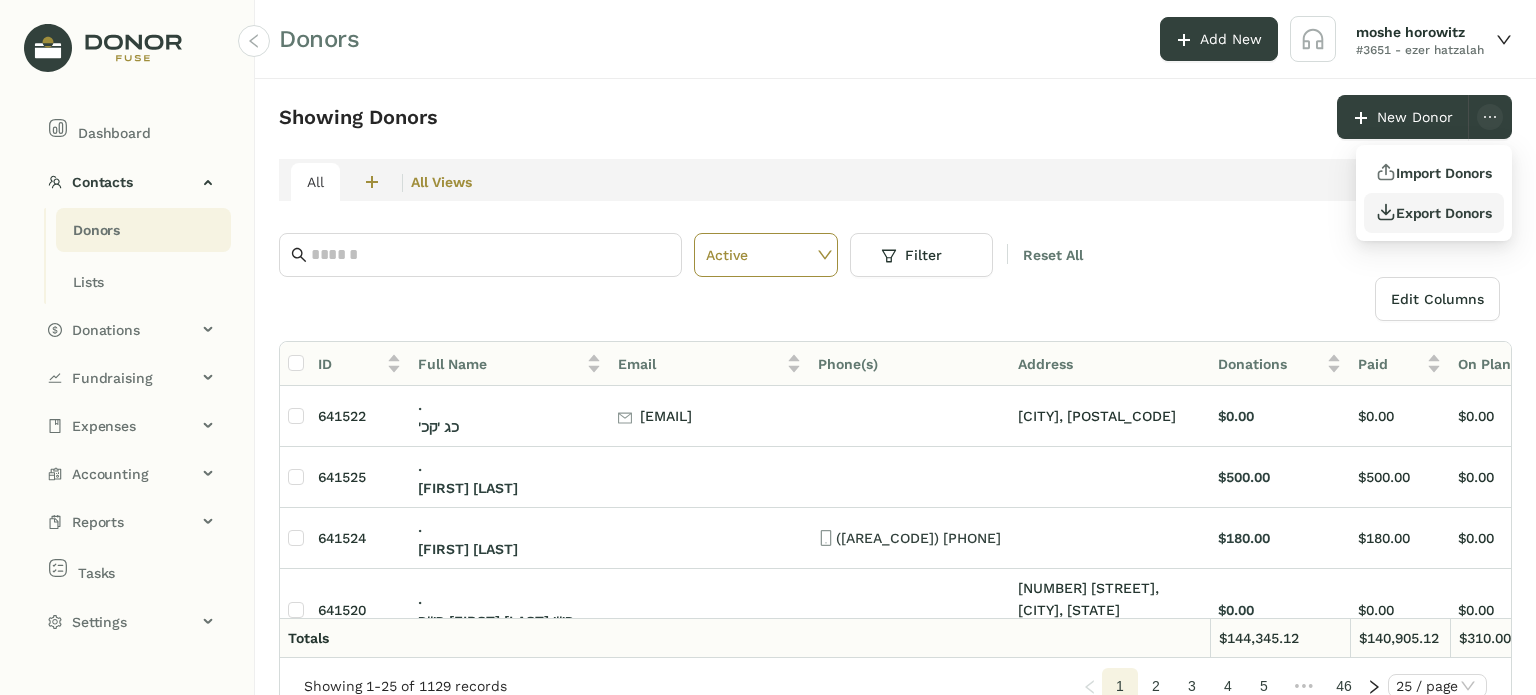 click on "Export Donors" at bounding box center (1434, 173) 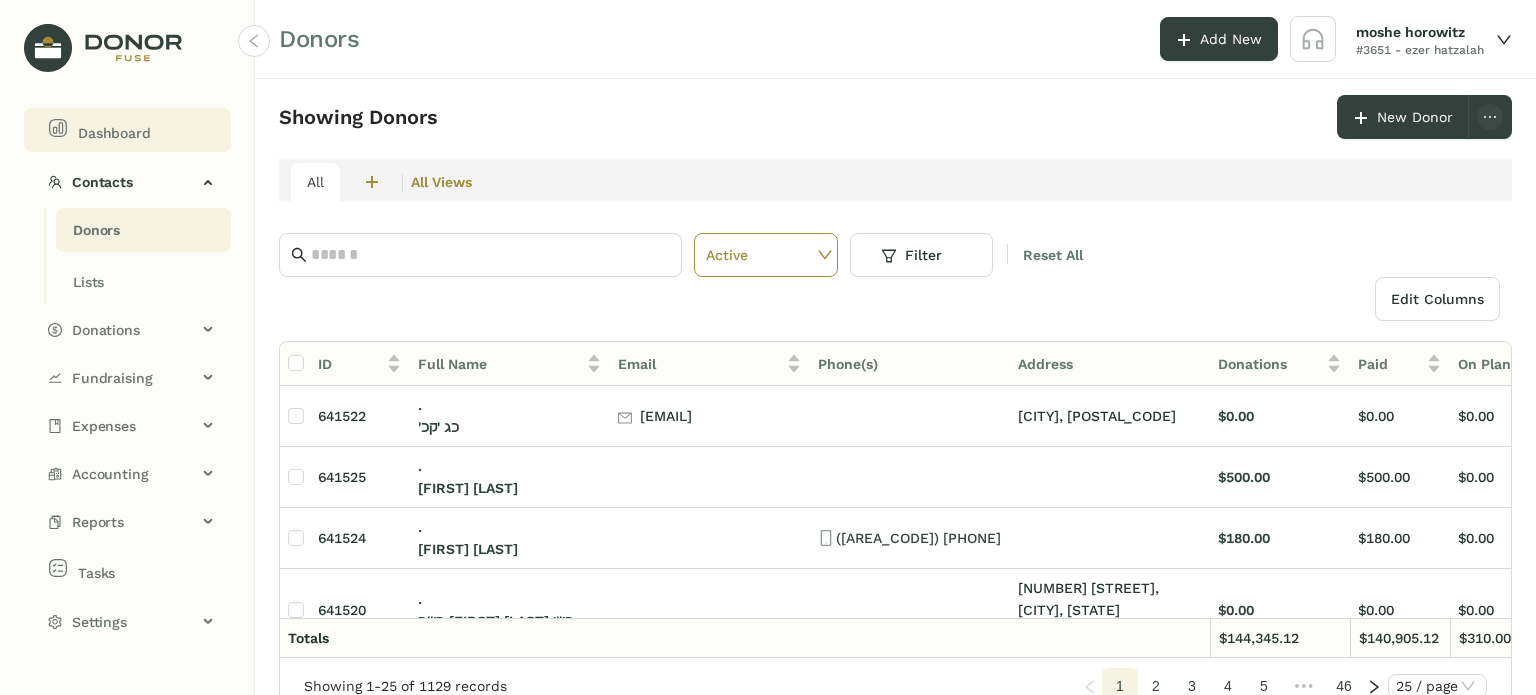 click on "Dashboard" at bounding box center (131, 130) 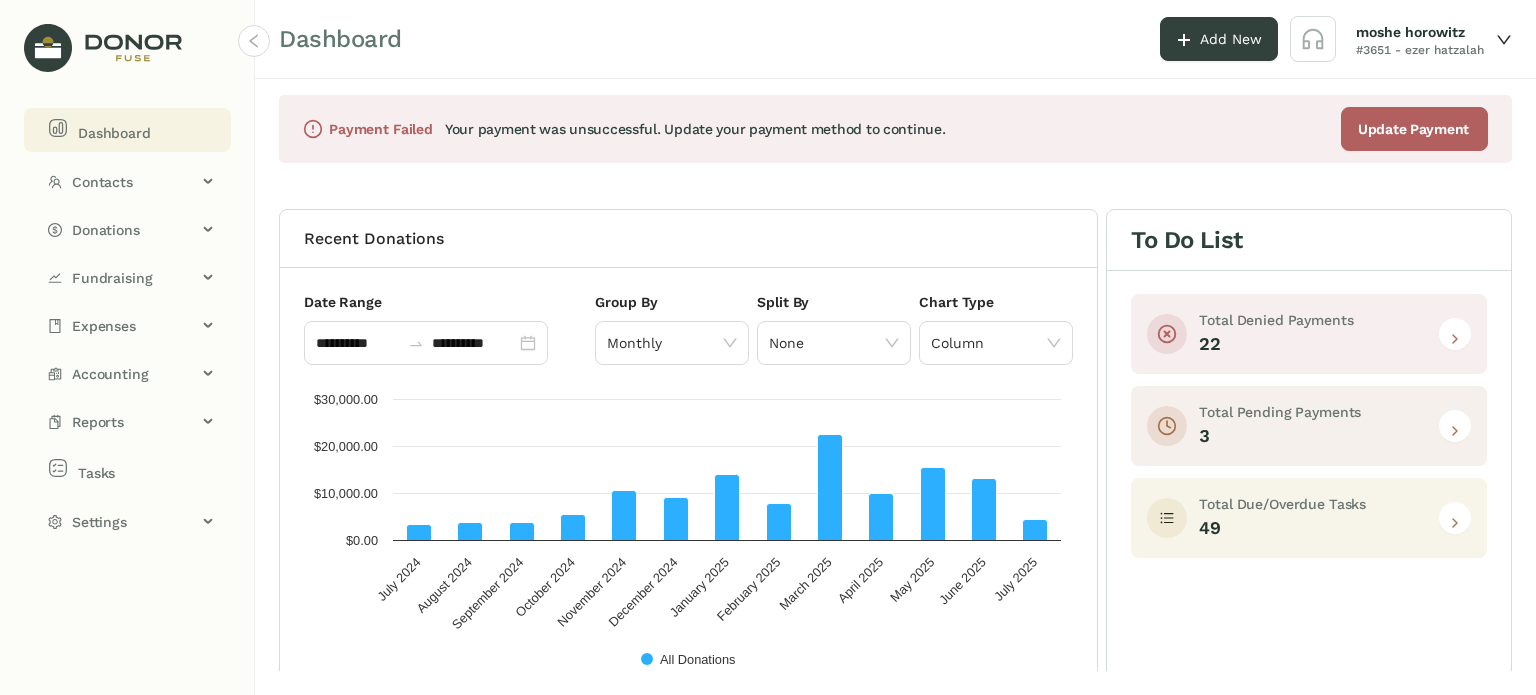 click at bounding box center (1455, 523) 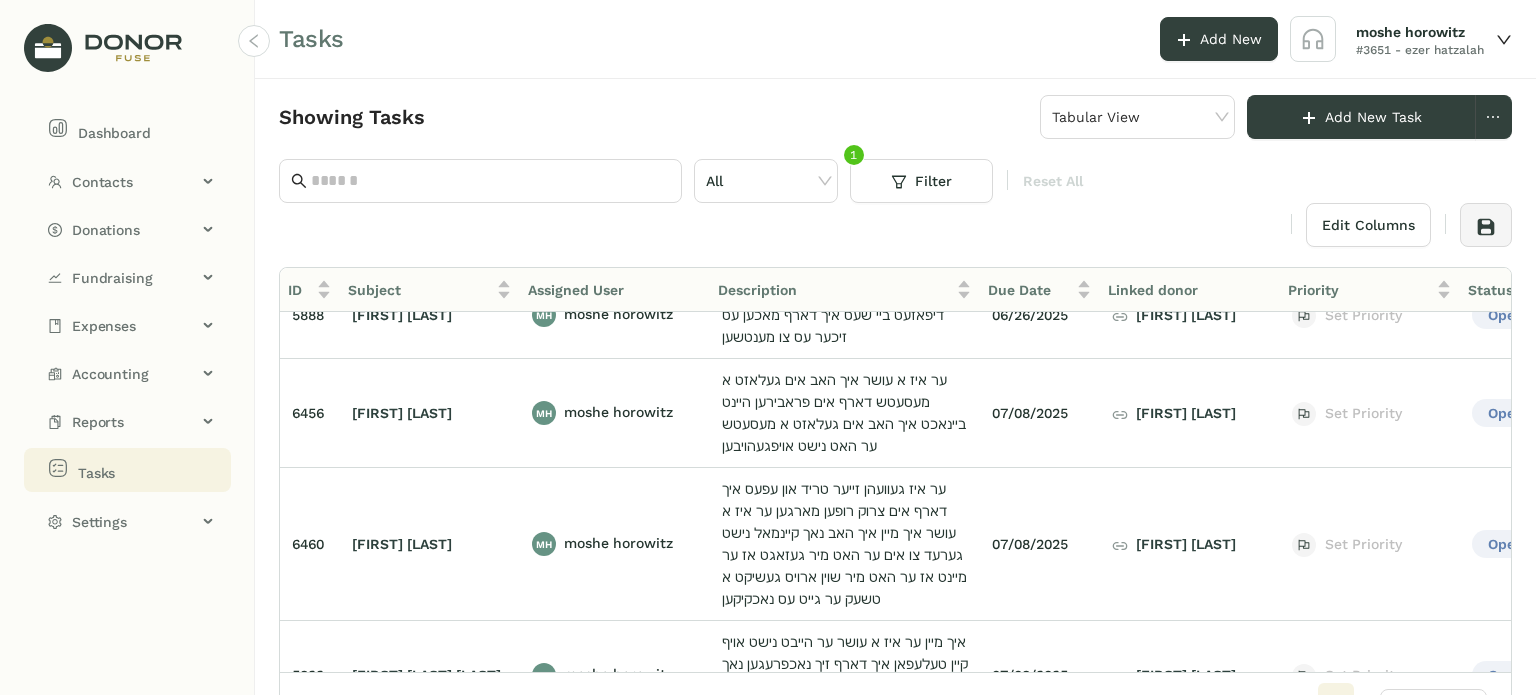 scroll, scrollTop: 0, scrollLeft: 0, axis: both 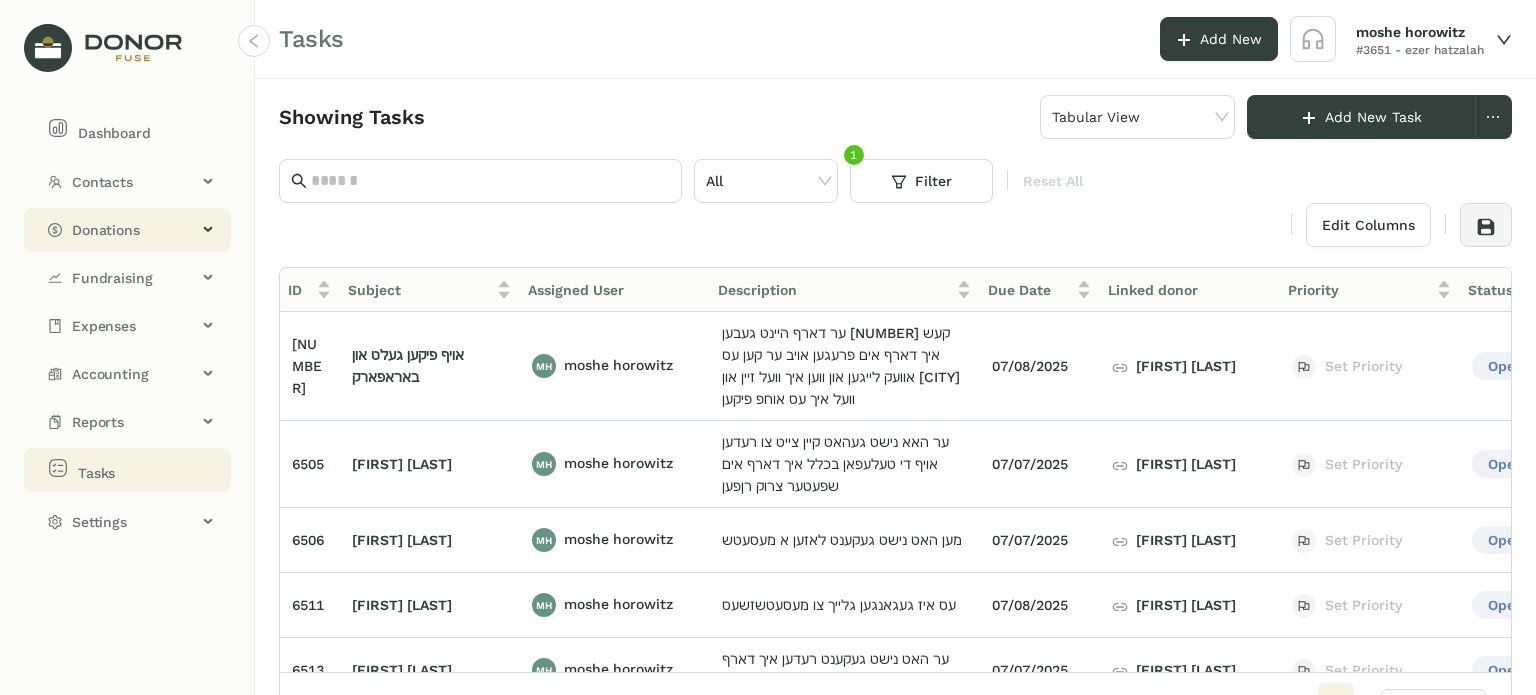 click on "Donations" at bounding box center [127, 230] 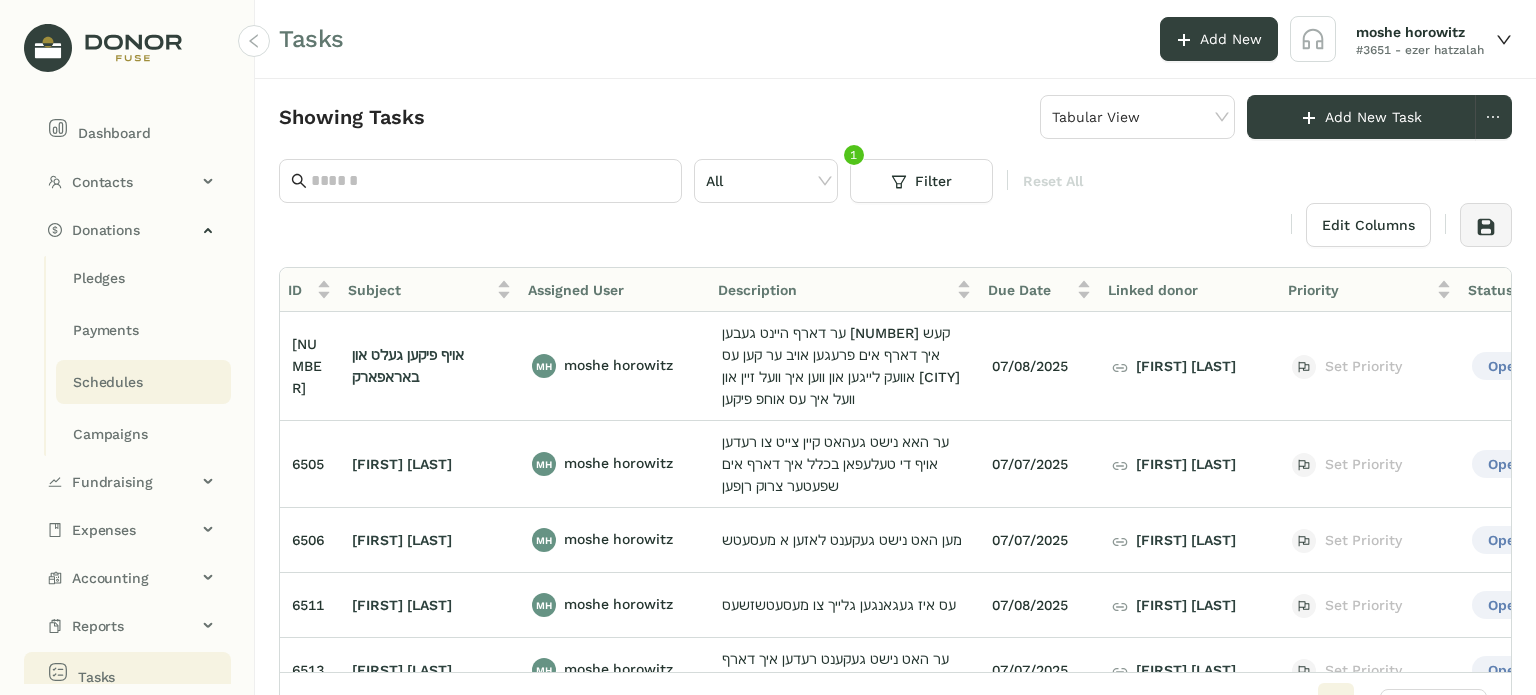 click on "Schedules" at bounding box center (99, 278) 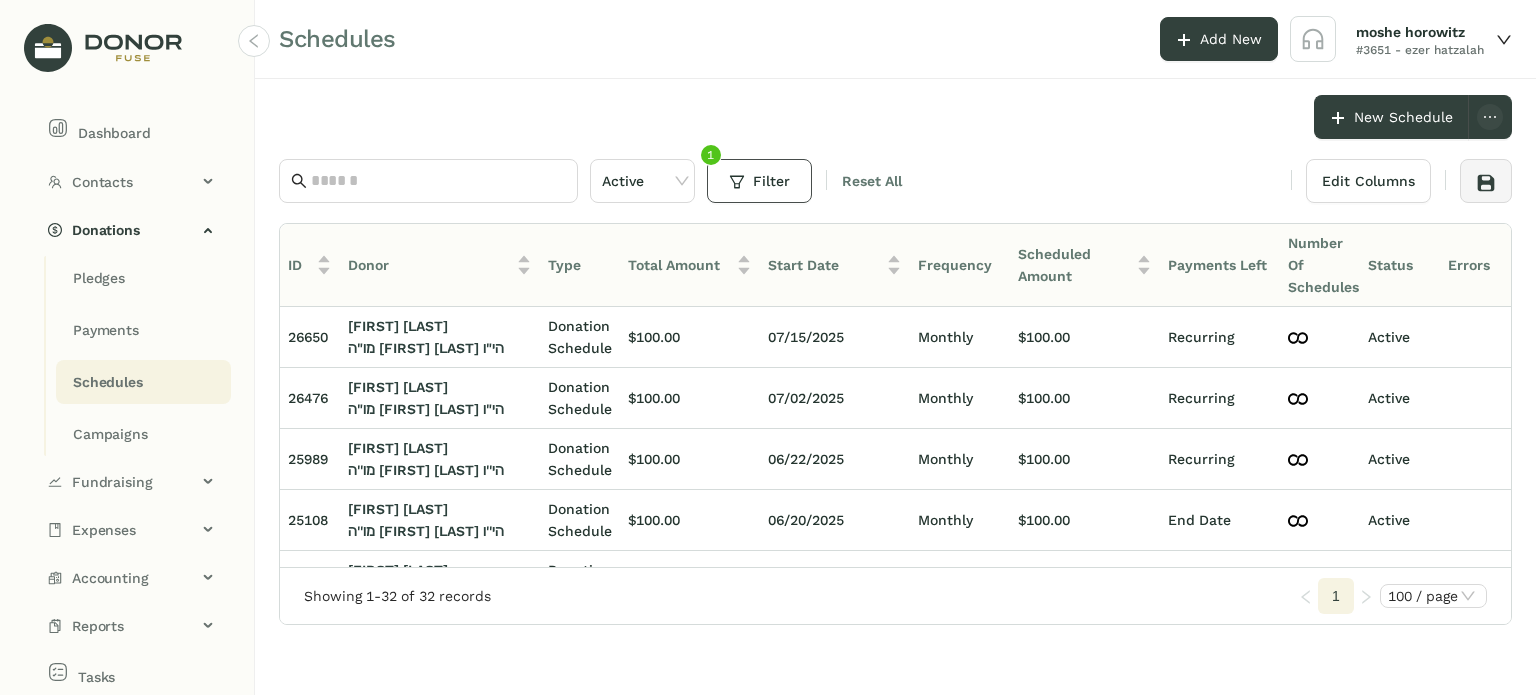 click on "Filter" at bounding box center [759, 181] 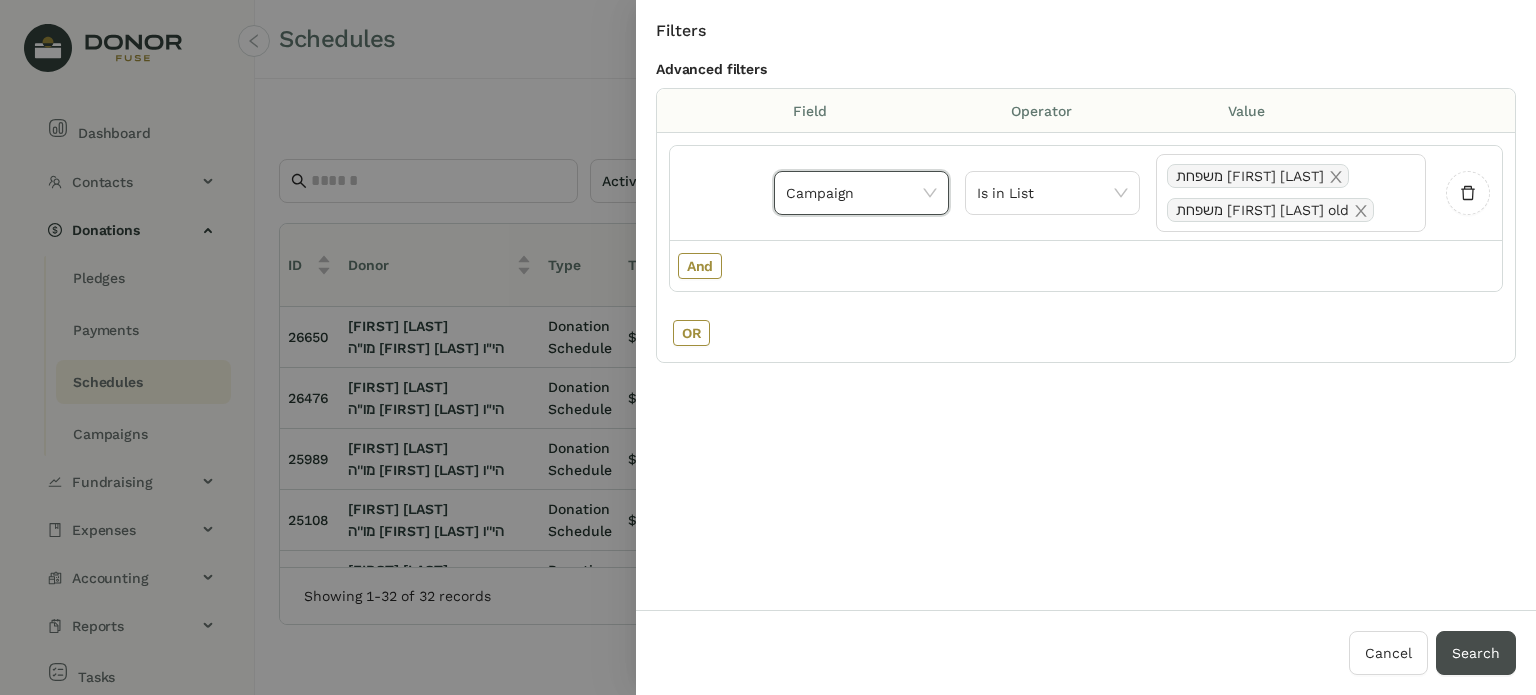 click on "Search" at bounding box center (1476, 653) 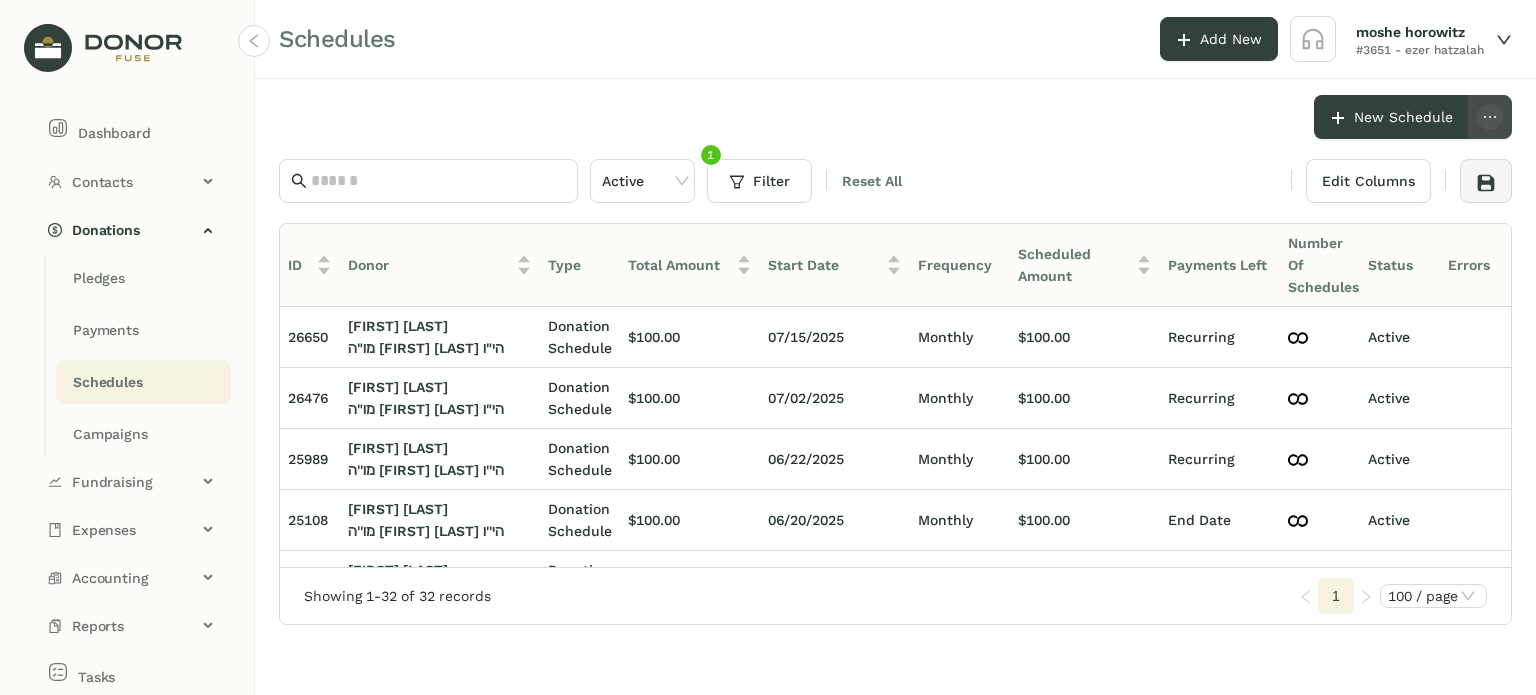 click at bounding box center [1490, 117] 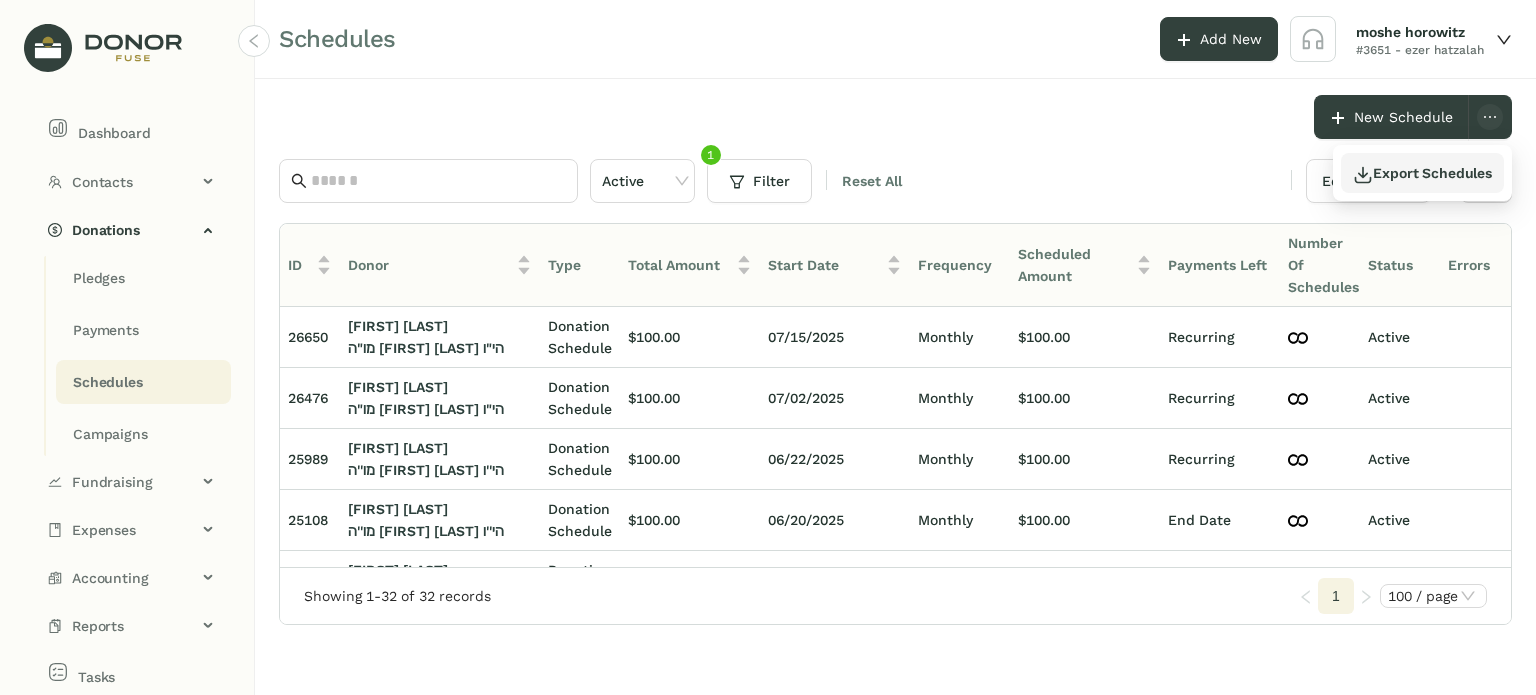 click on "Export Schedules" at bounding box center [1422, 173] 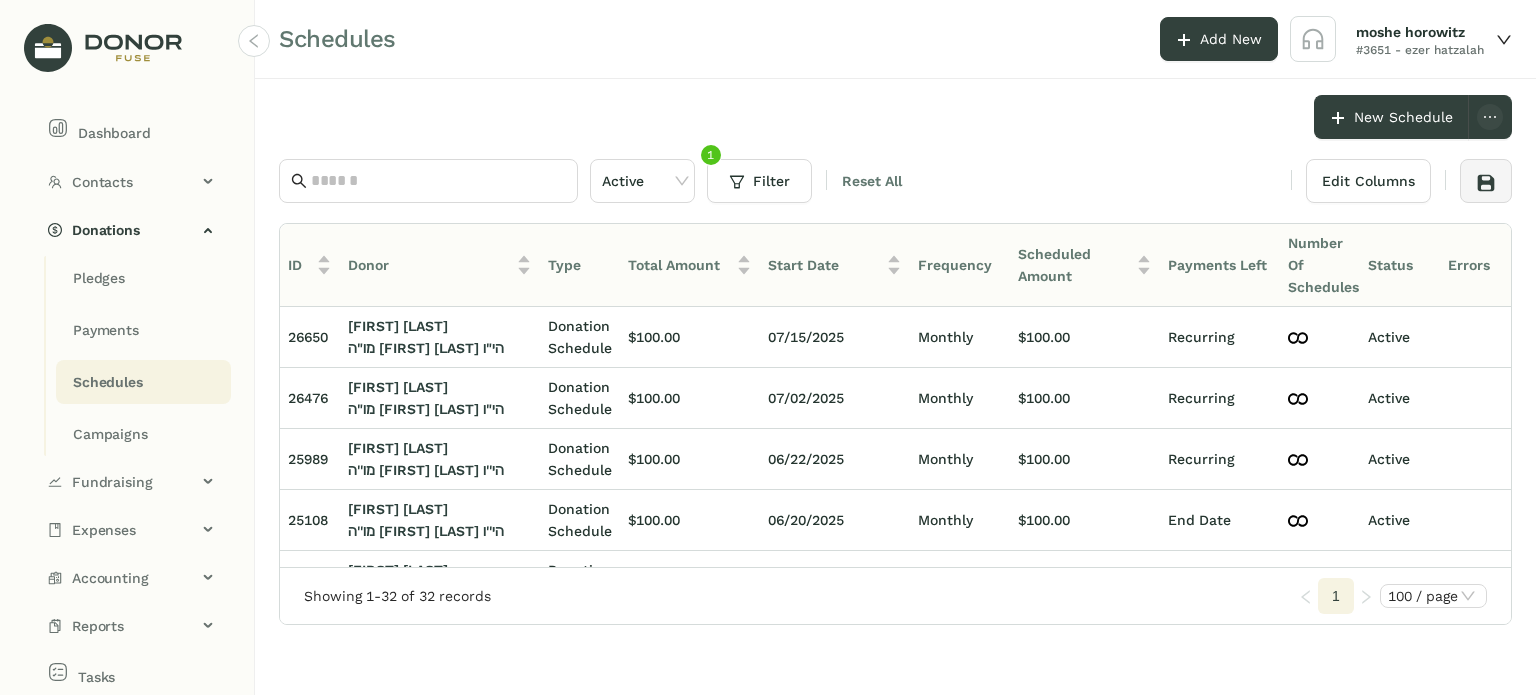 click on "New Schedule" at bounding box center [1152, 117] 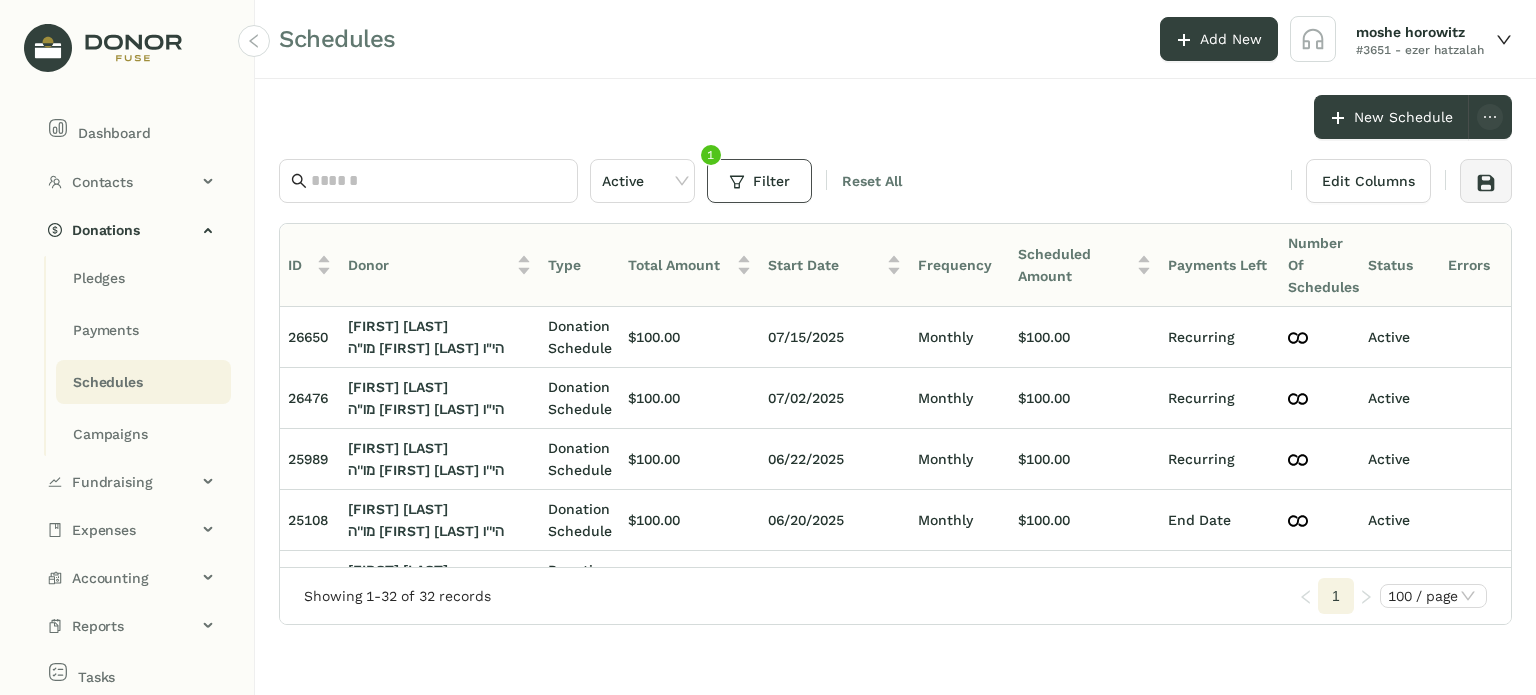 click on "Filter" at bounding box center [759, 181] 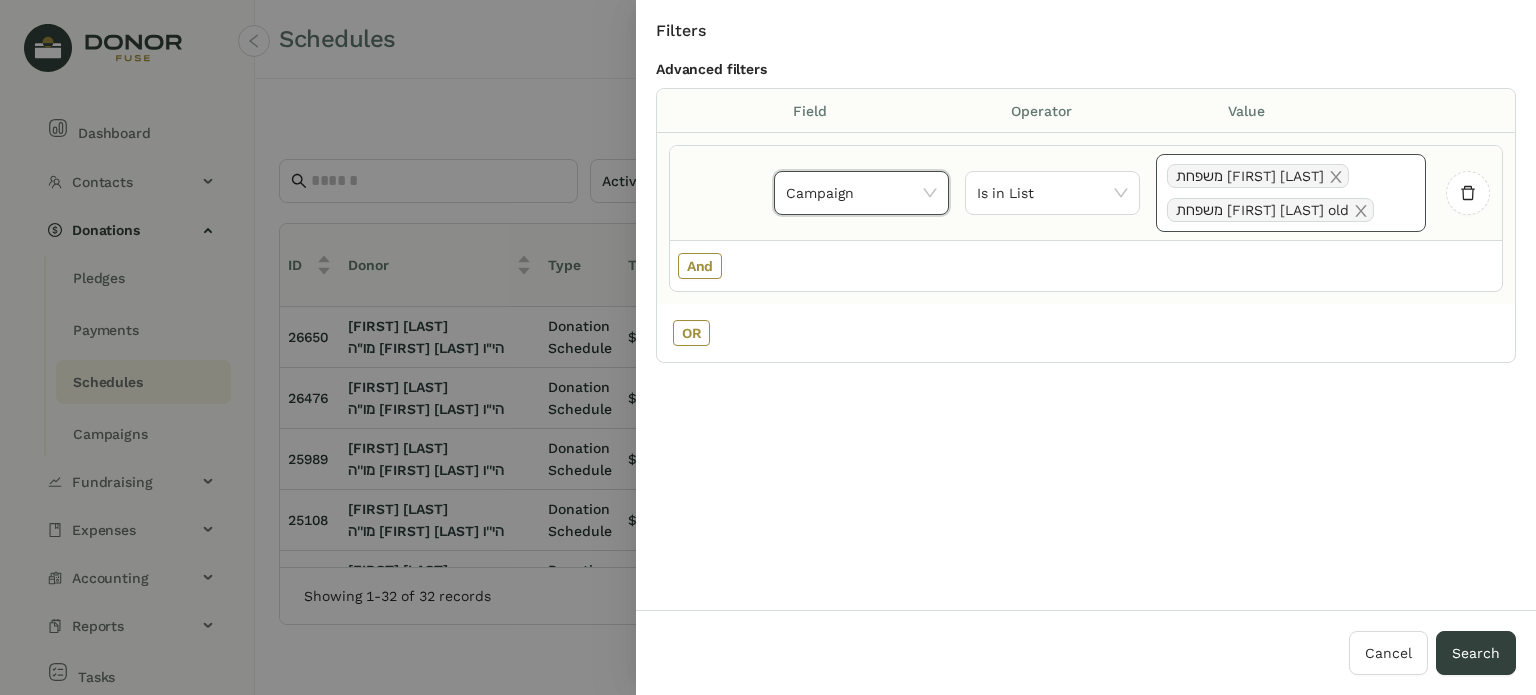 click on "משפחת [LAST] משפחת [LAST] old" at bounding box center (1291, 193) 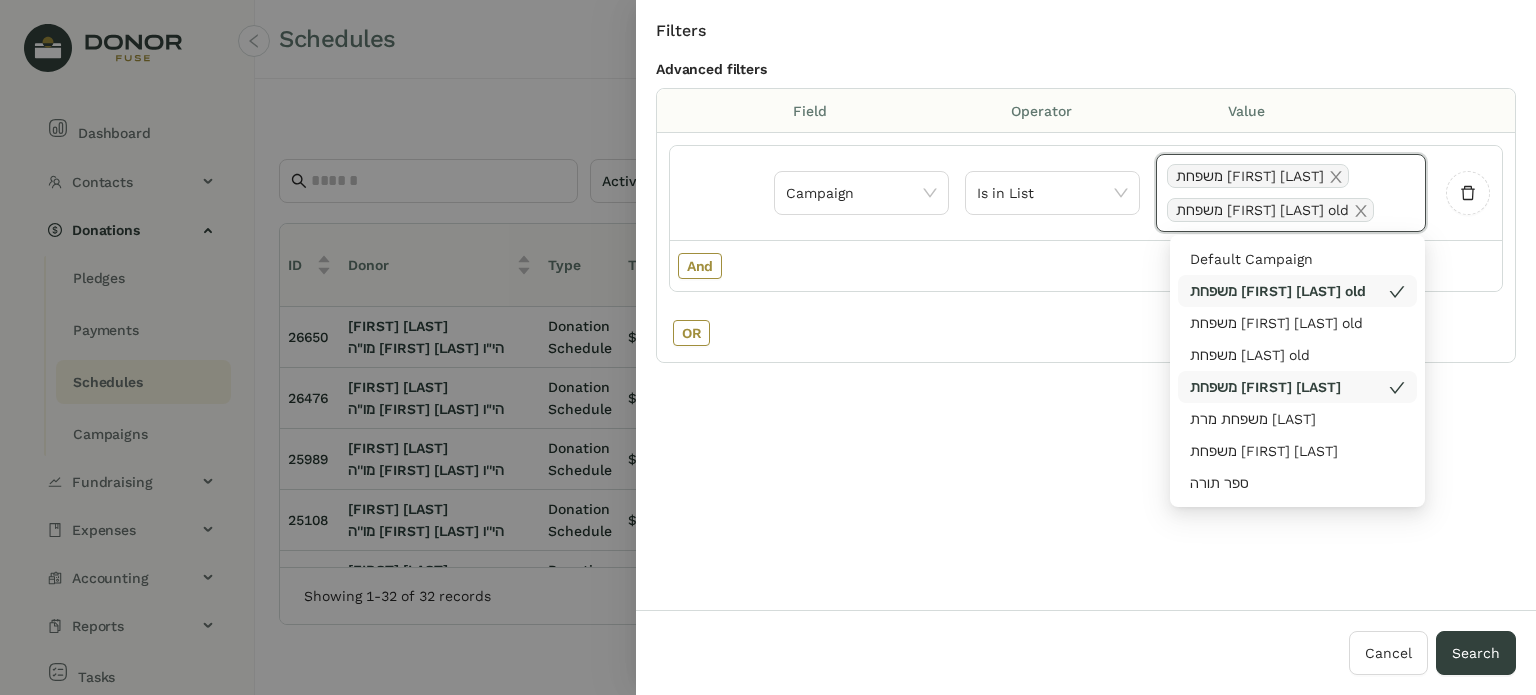 click at bounding box center (1397, 292) 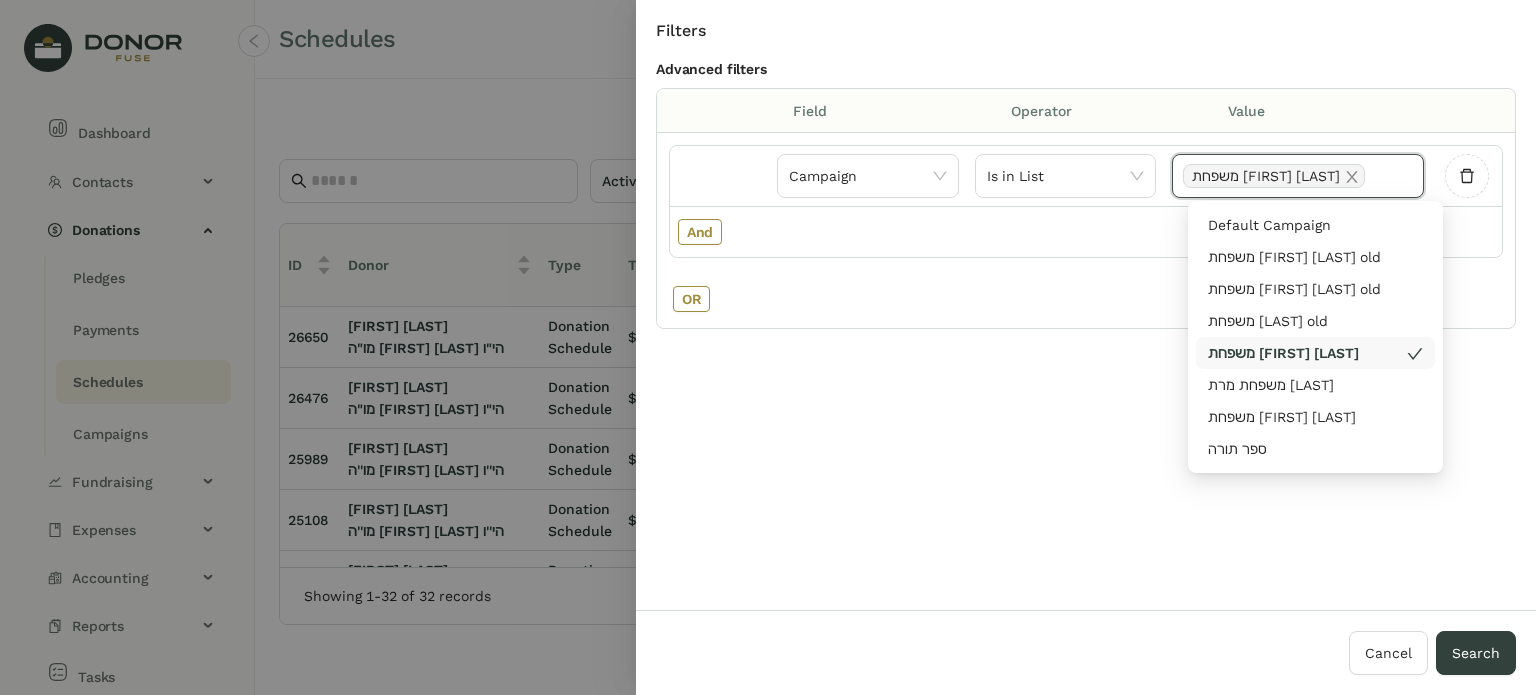 click on "משפחת [FIRST] [LAST]" at bounding box center (1307, 353) 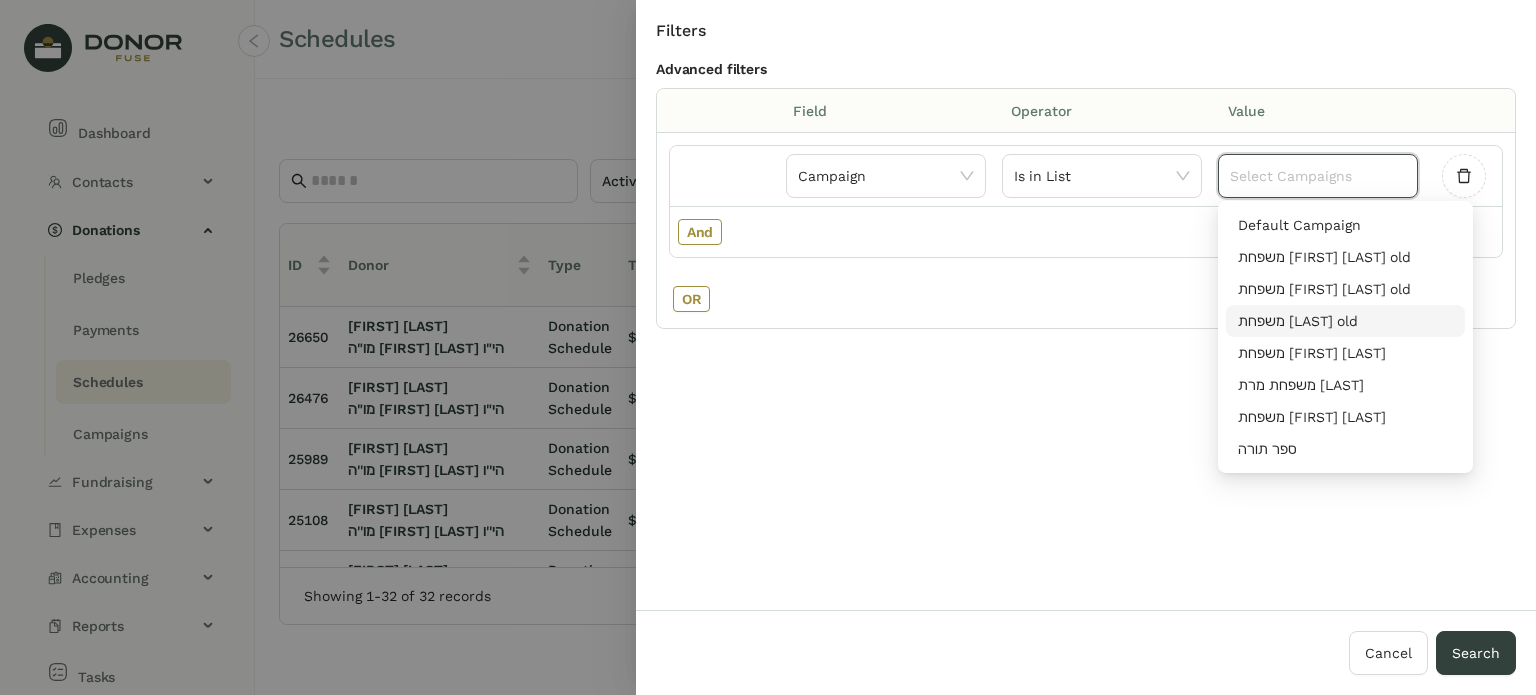 click on "משפחת [LAST] old" at bounding box center [1345, 321] 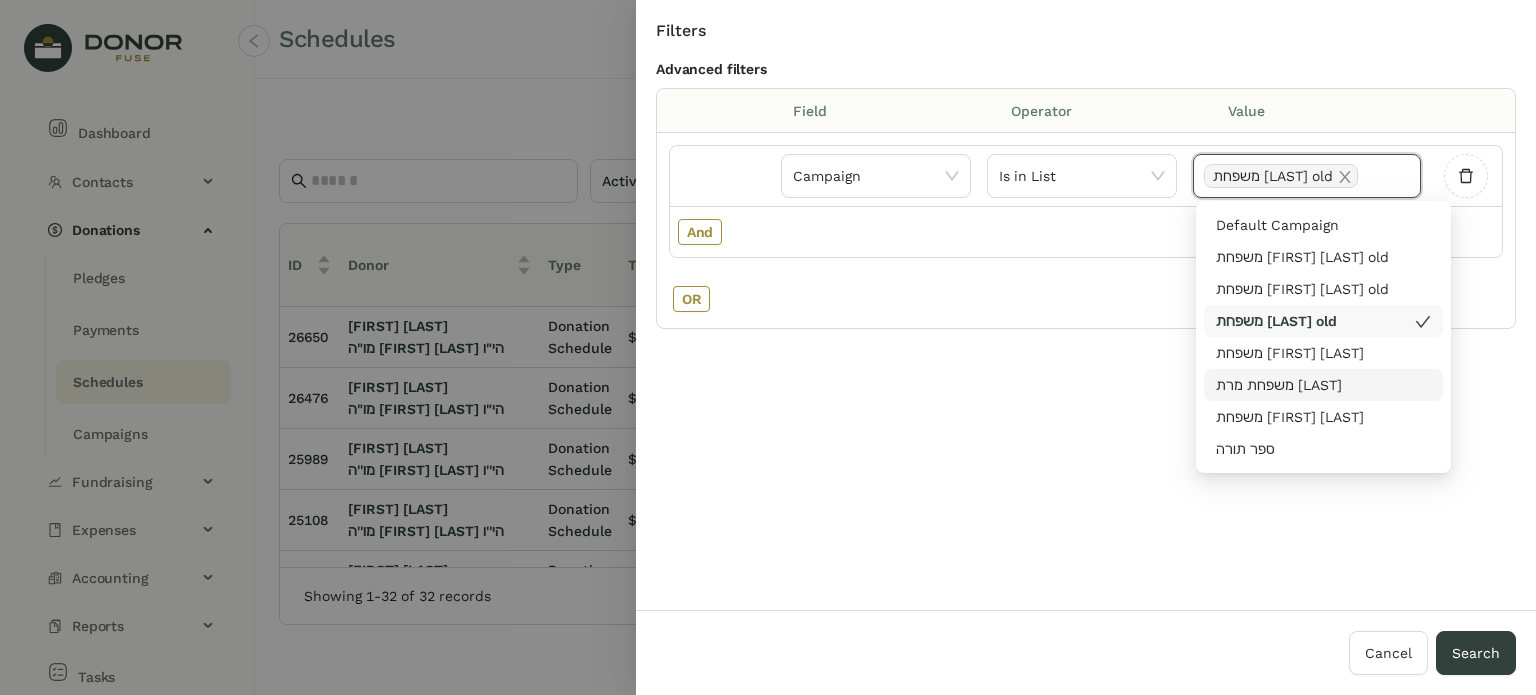 click on "משפחת מרת [LAST]" at bounding box center [1323, 385] 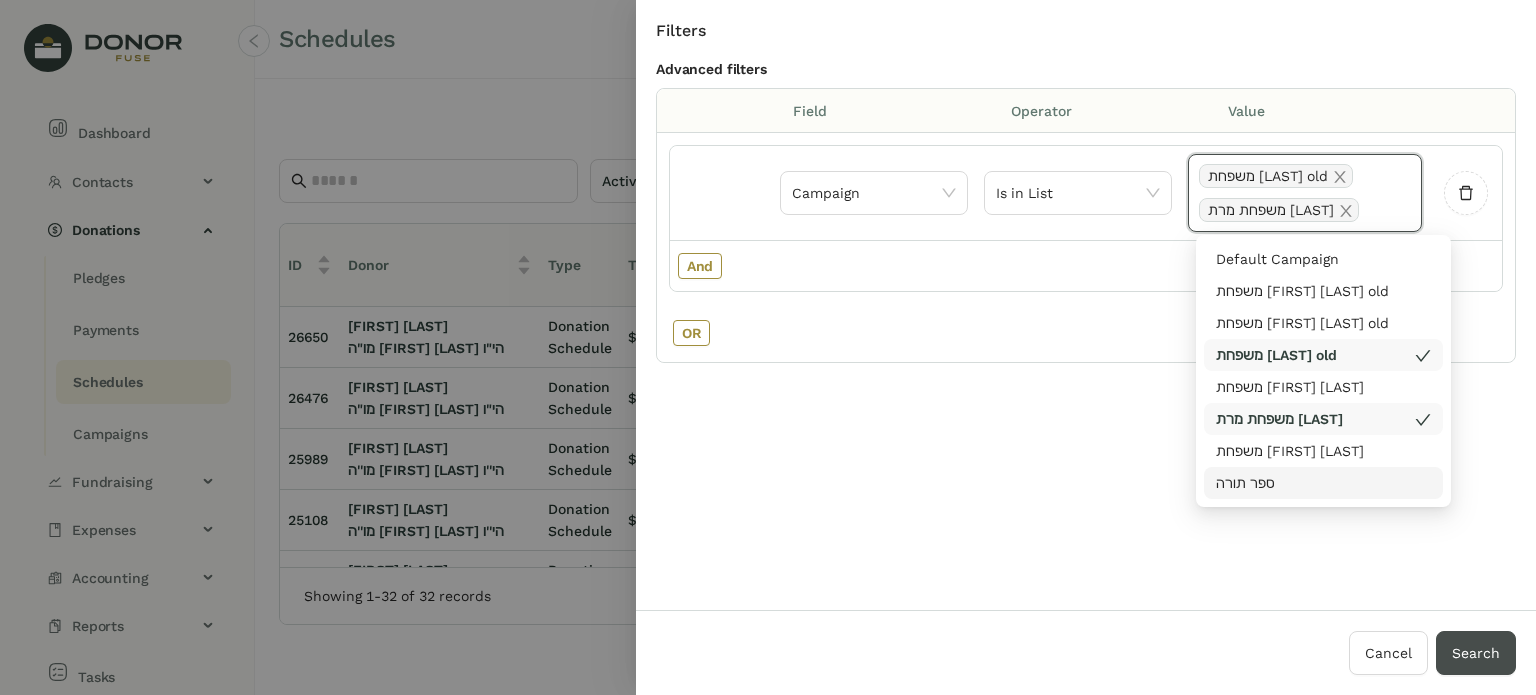 click on "Search" at bounding box center [1476, 653] 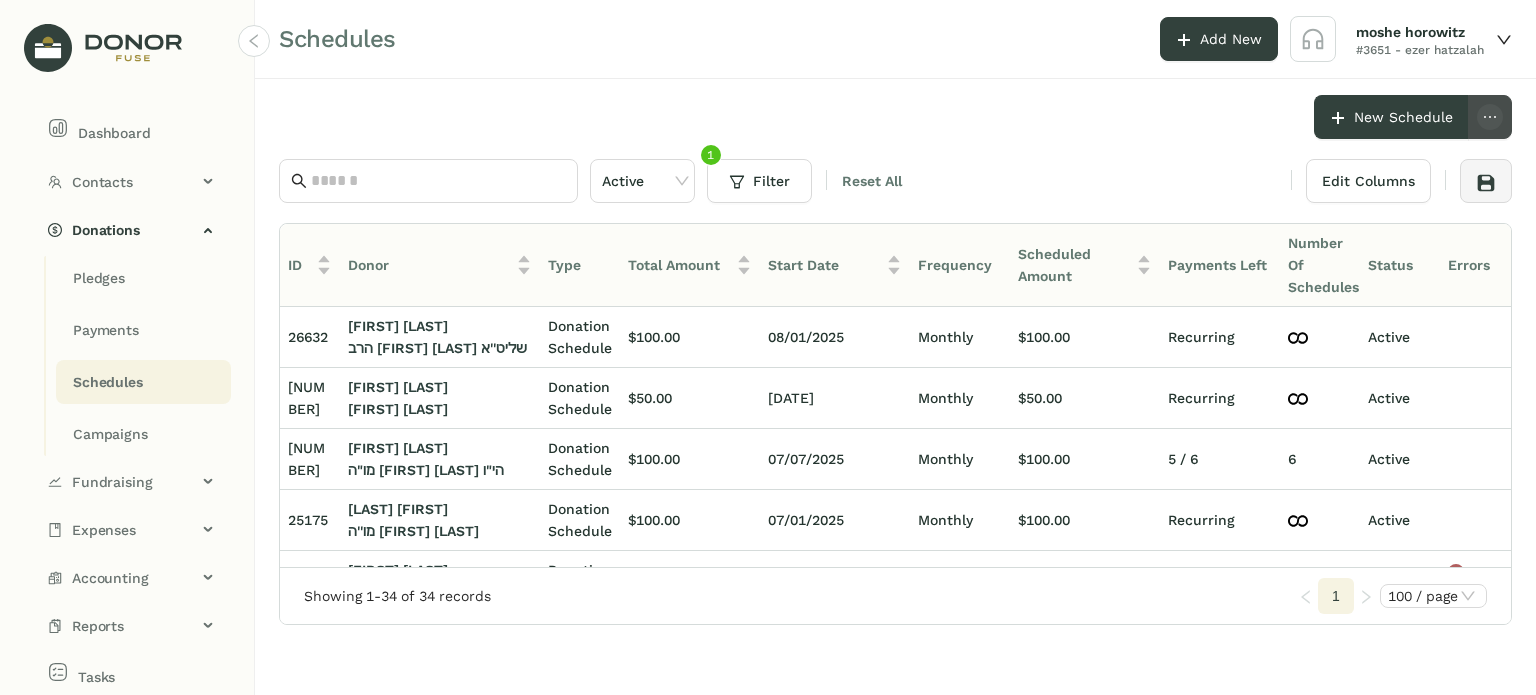 click at bounding box center (1490, 117) 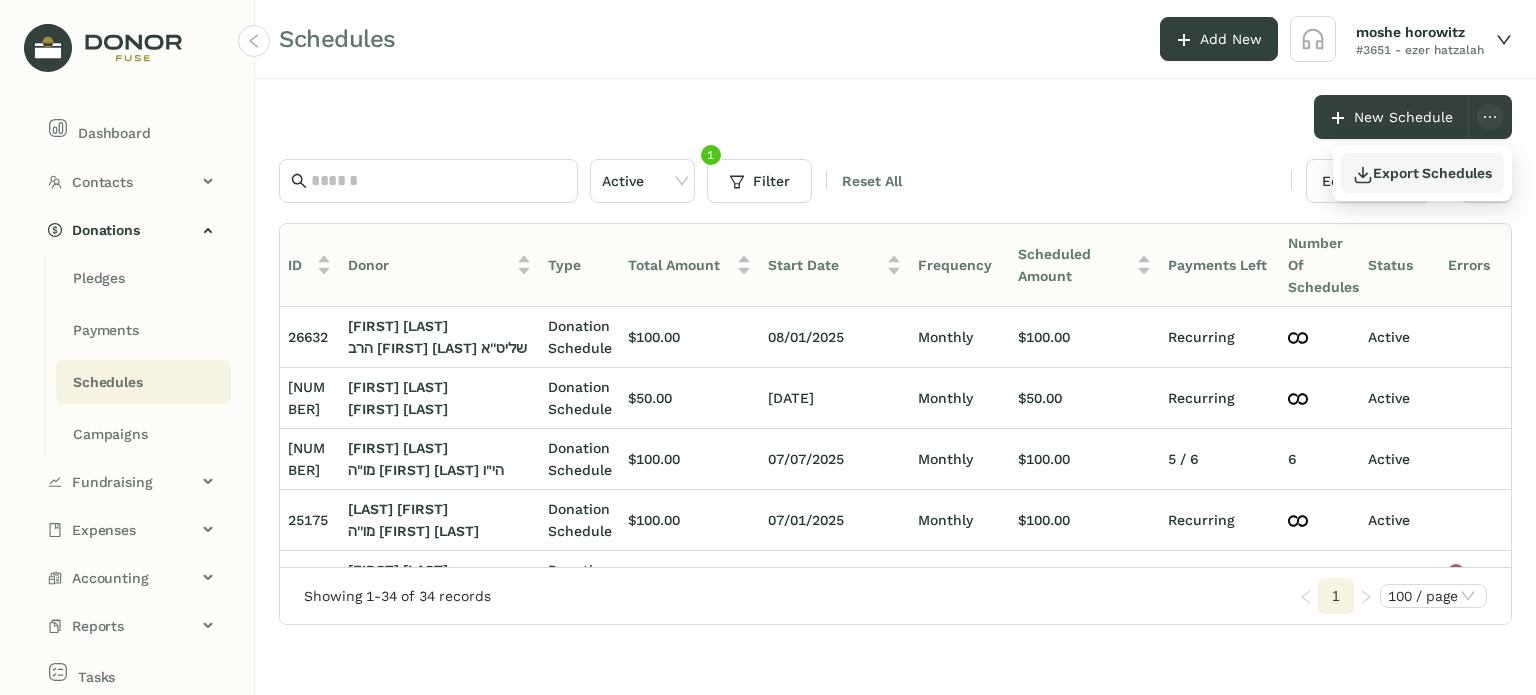 click on "Export Schedules" at bounding box center [1422, 173] 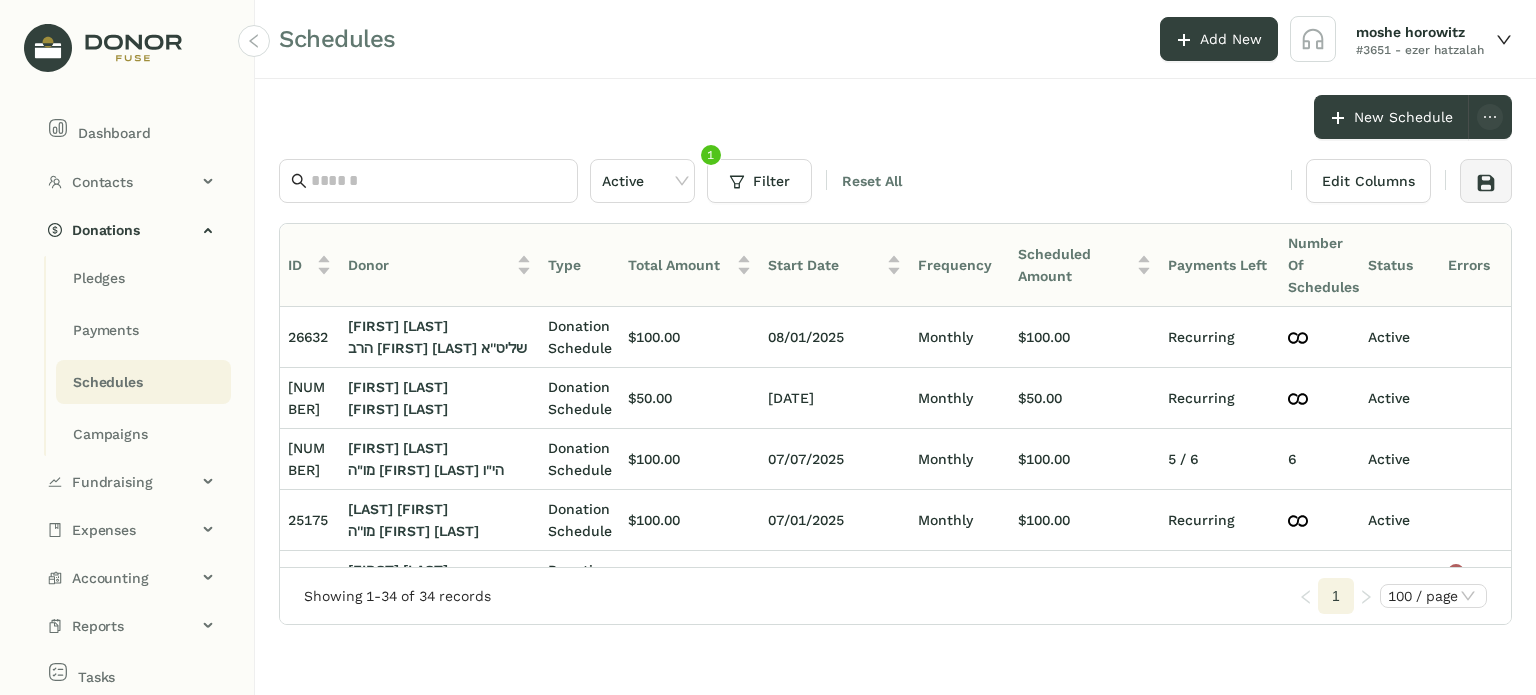 click on "Schedules Add New [FIRST] [LAST] #[NUMBER] - ezer hatzalah" at bounding box center [895, 39] 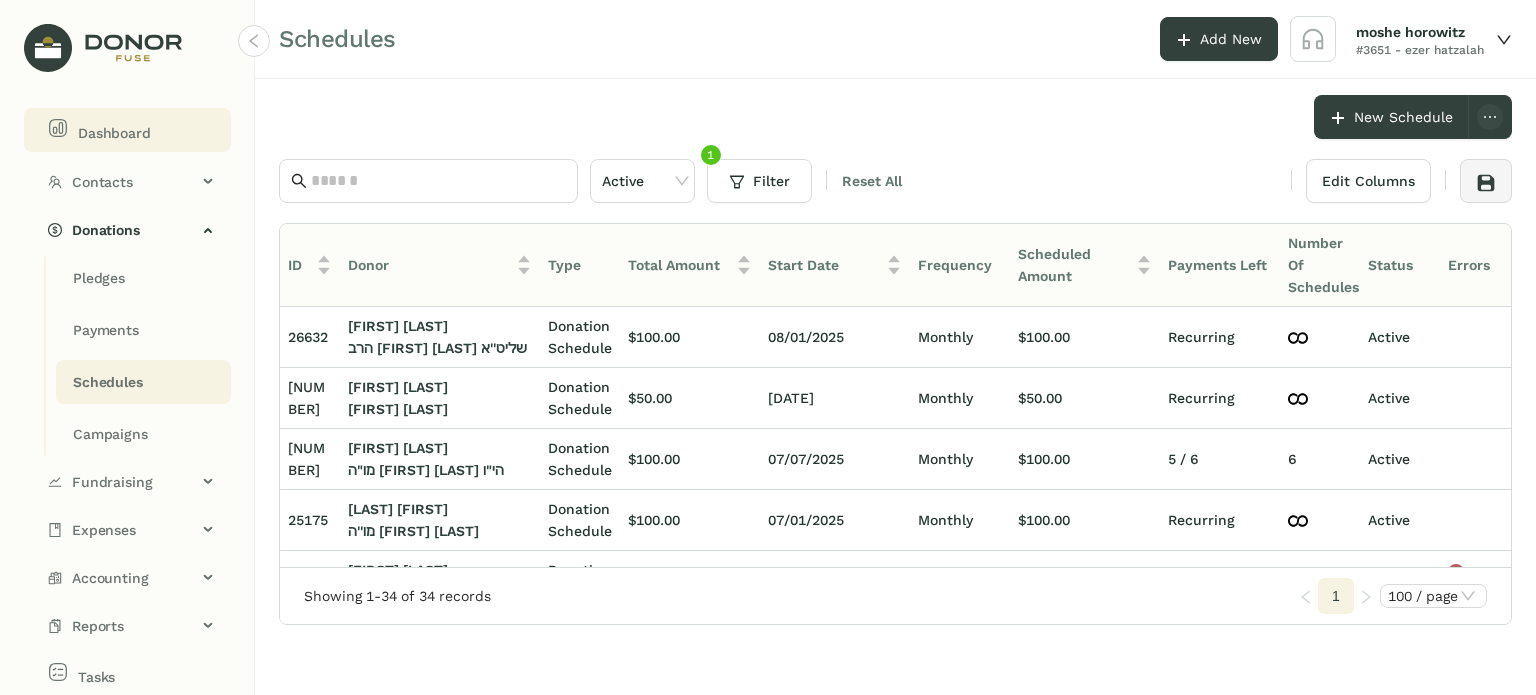 click on "Dashboard" at bounding box center [127, 130] 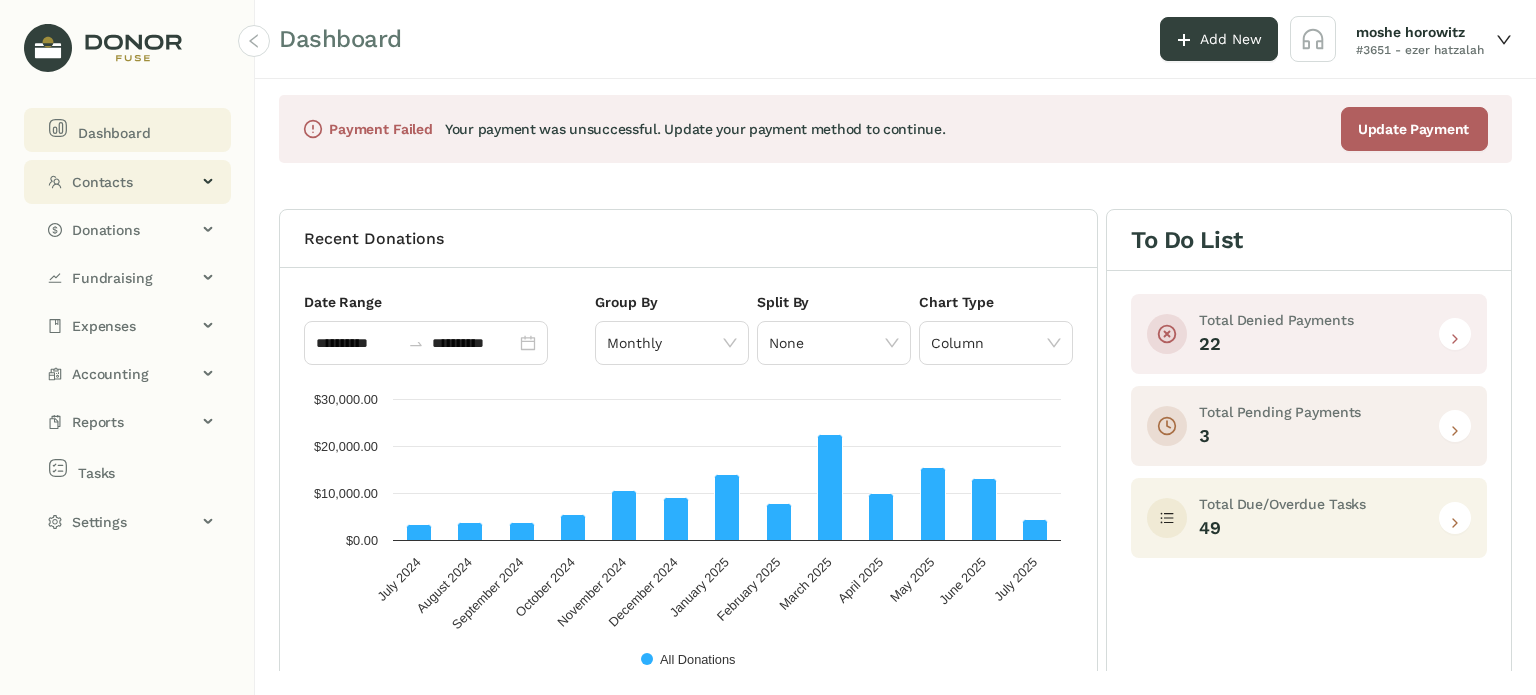 click on "Contacts" at bounding box center [134, 182] 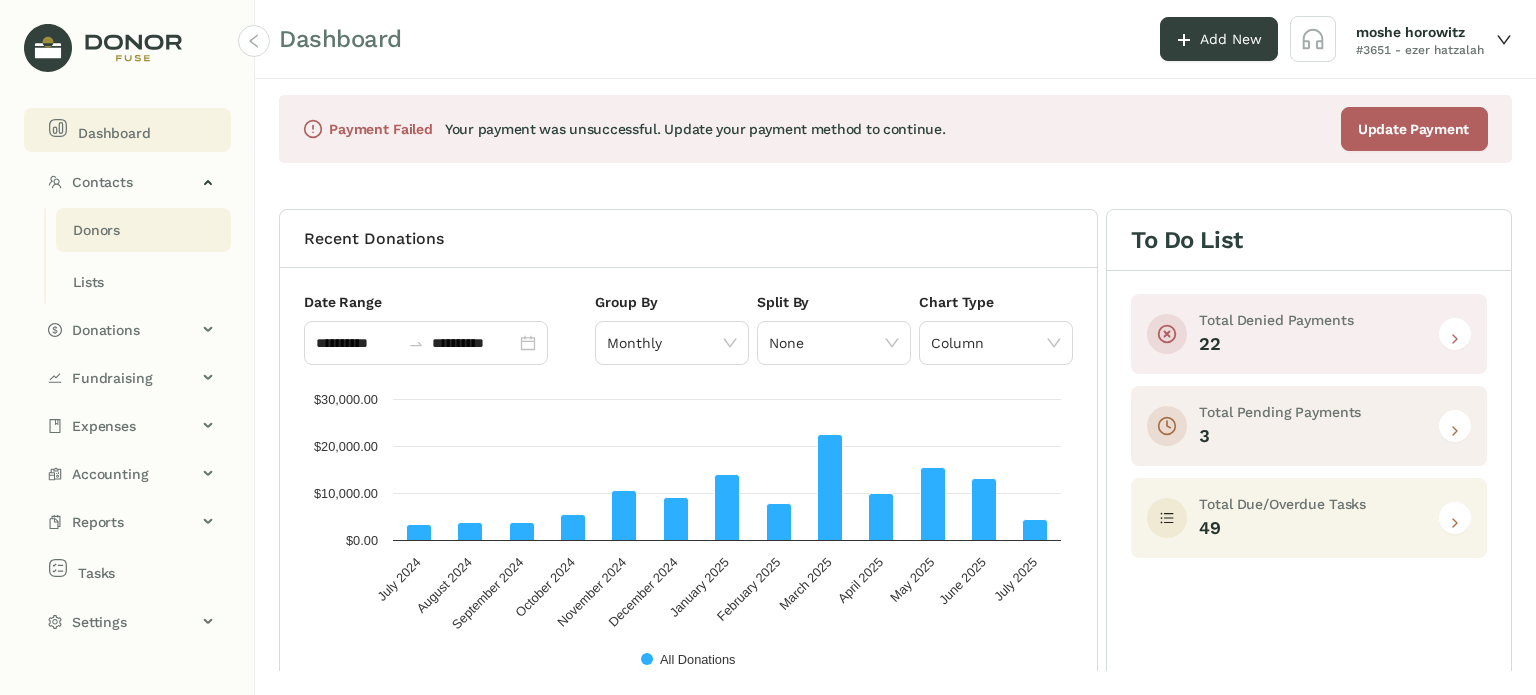 click on "Donors" at bounding box center [96, 230] 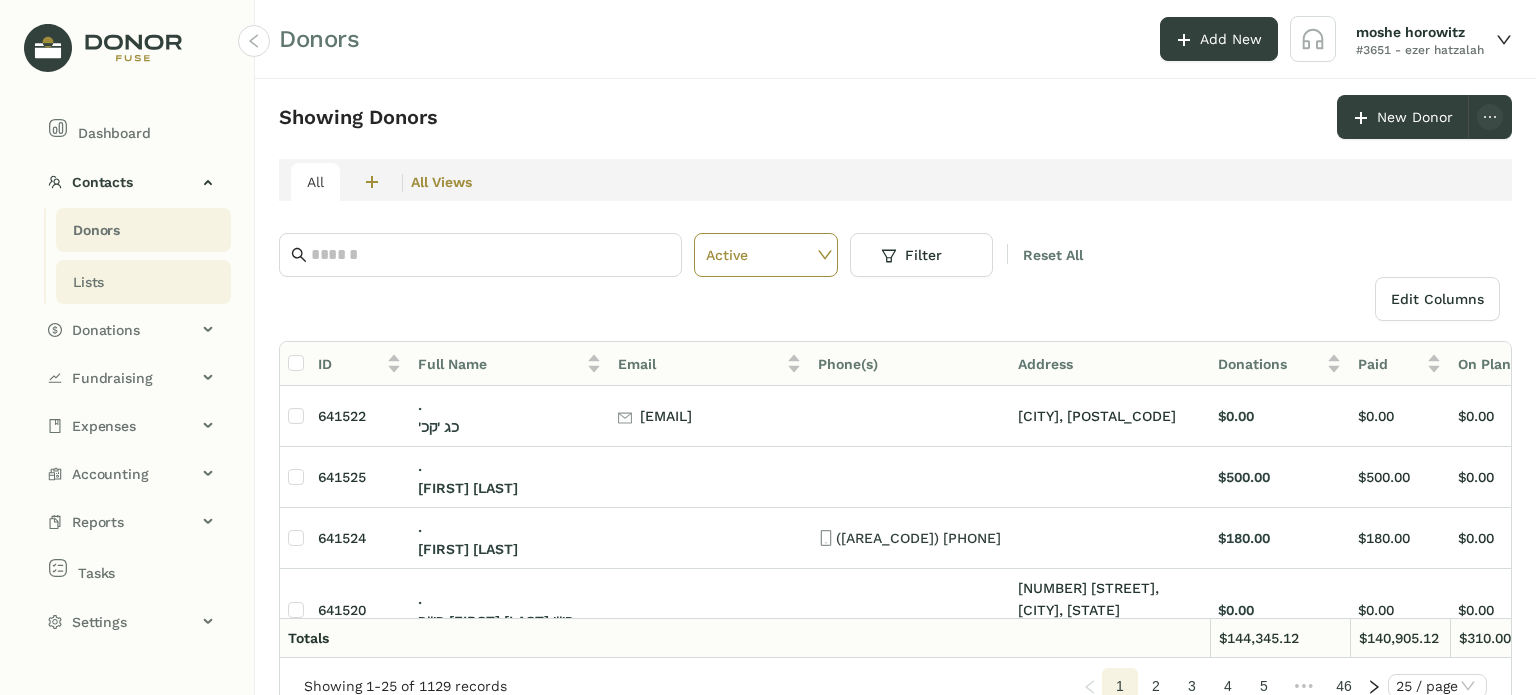 click on "Lists" at bounding box center (96, 230) 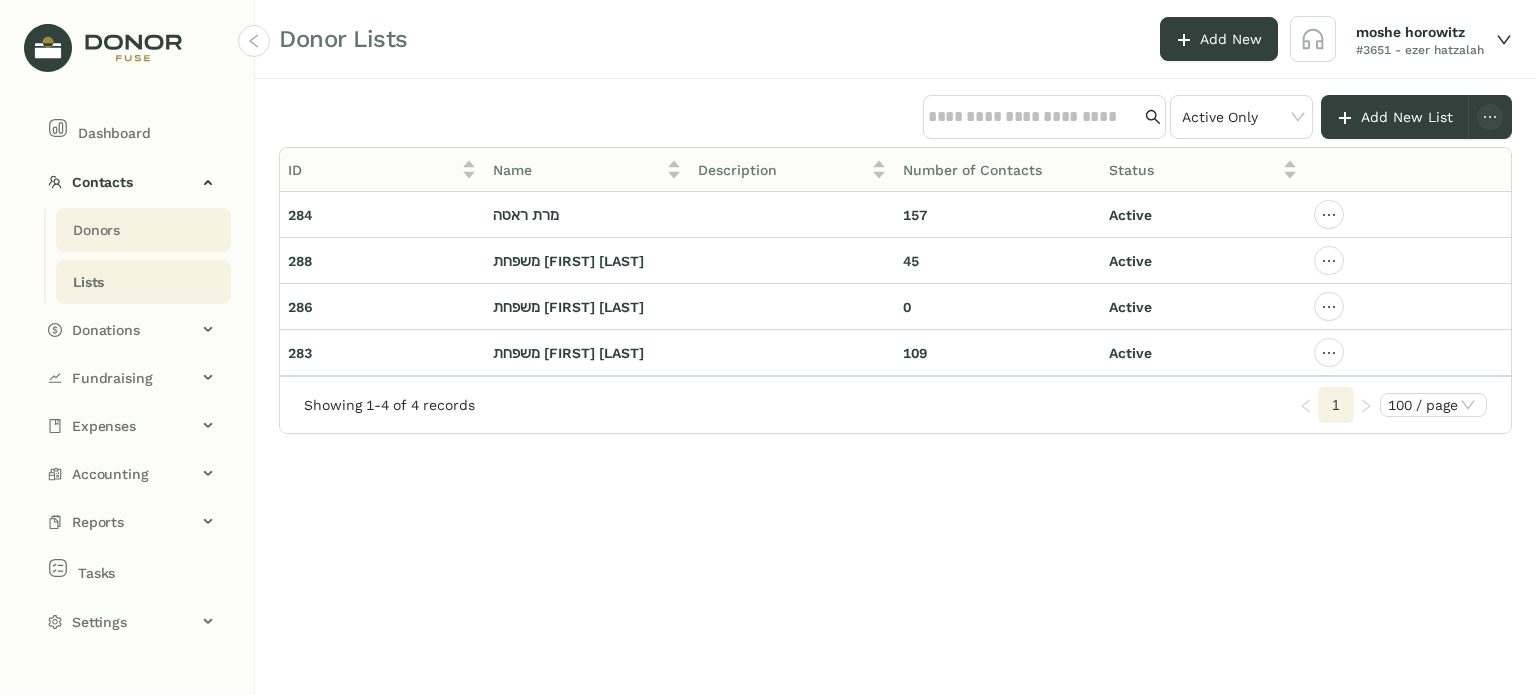 click on "Donors" at bounding box center (96, 230) 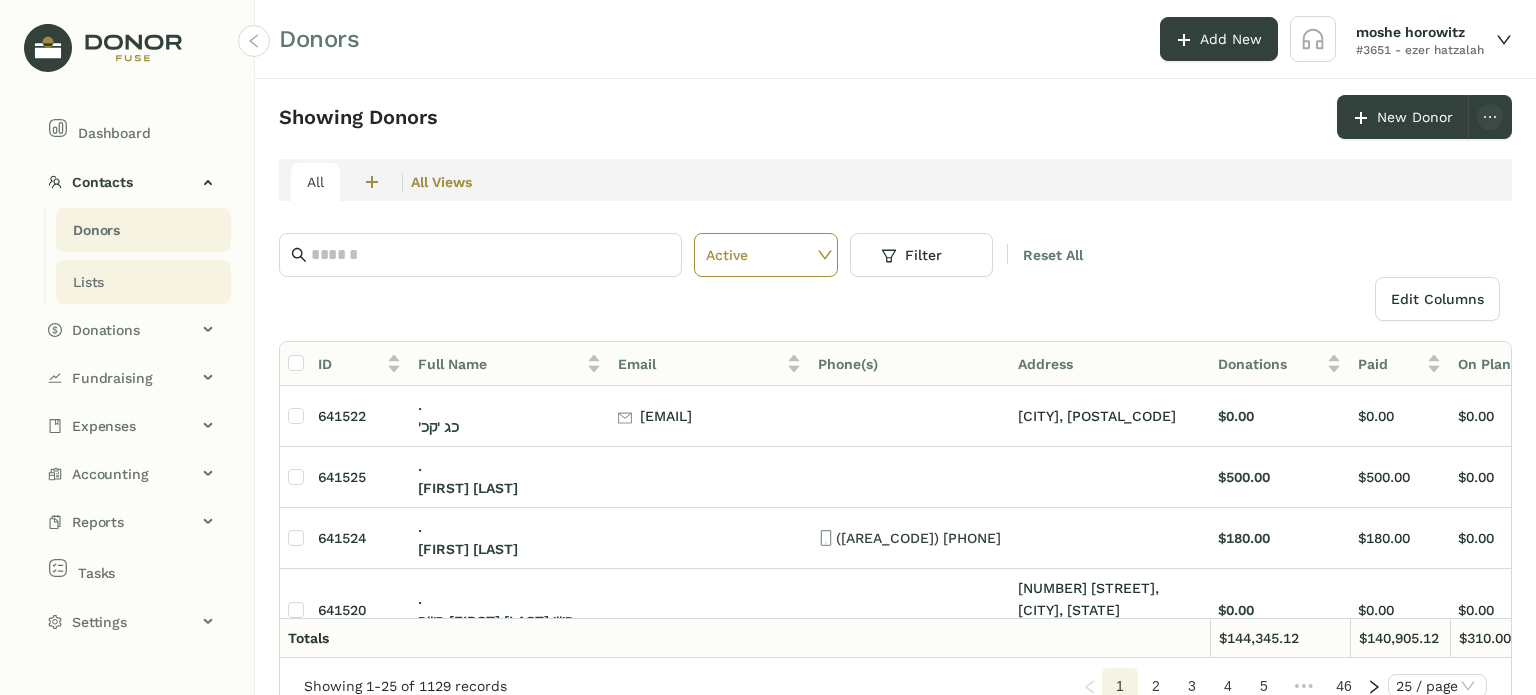 click on "Lists" at bounding box center [96, 230] 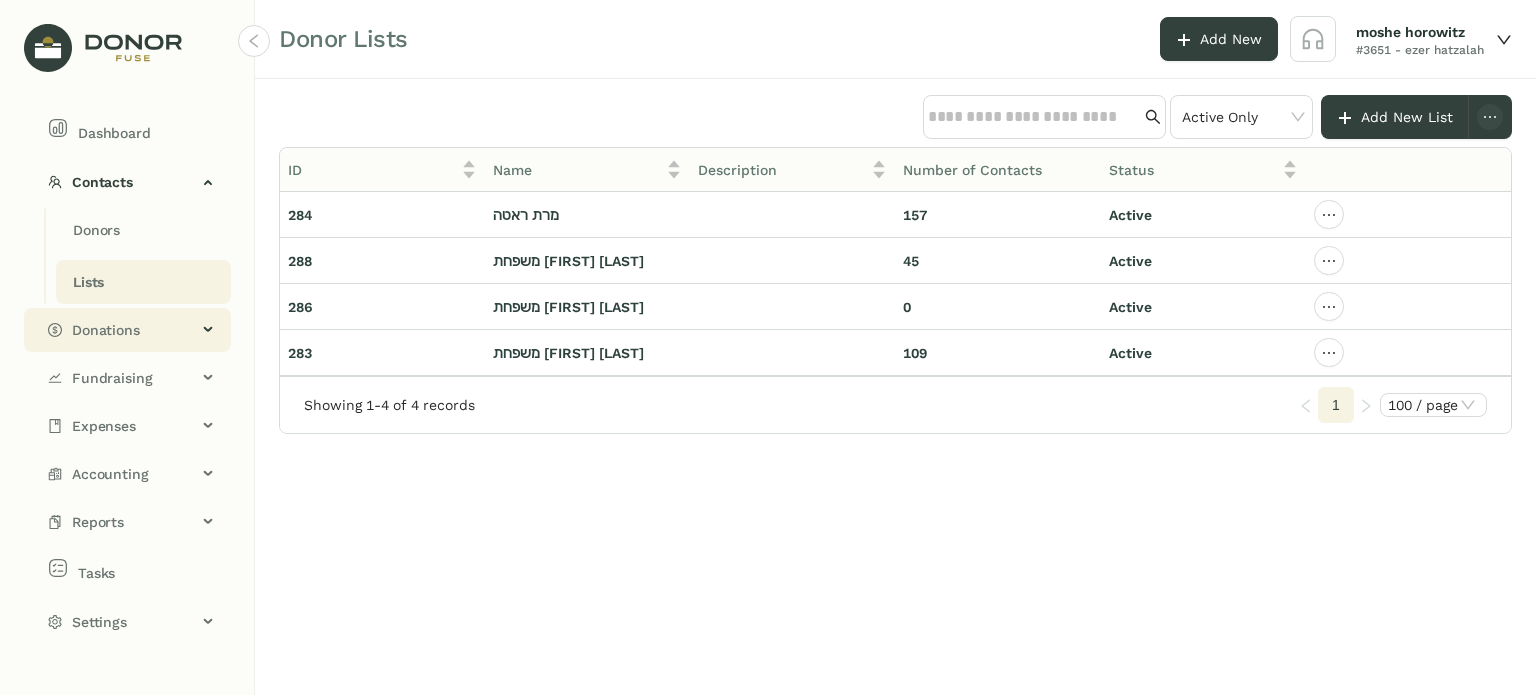 click on "Donations" at bounding box center (134, 330) 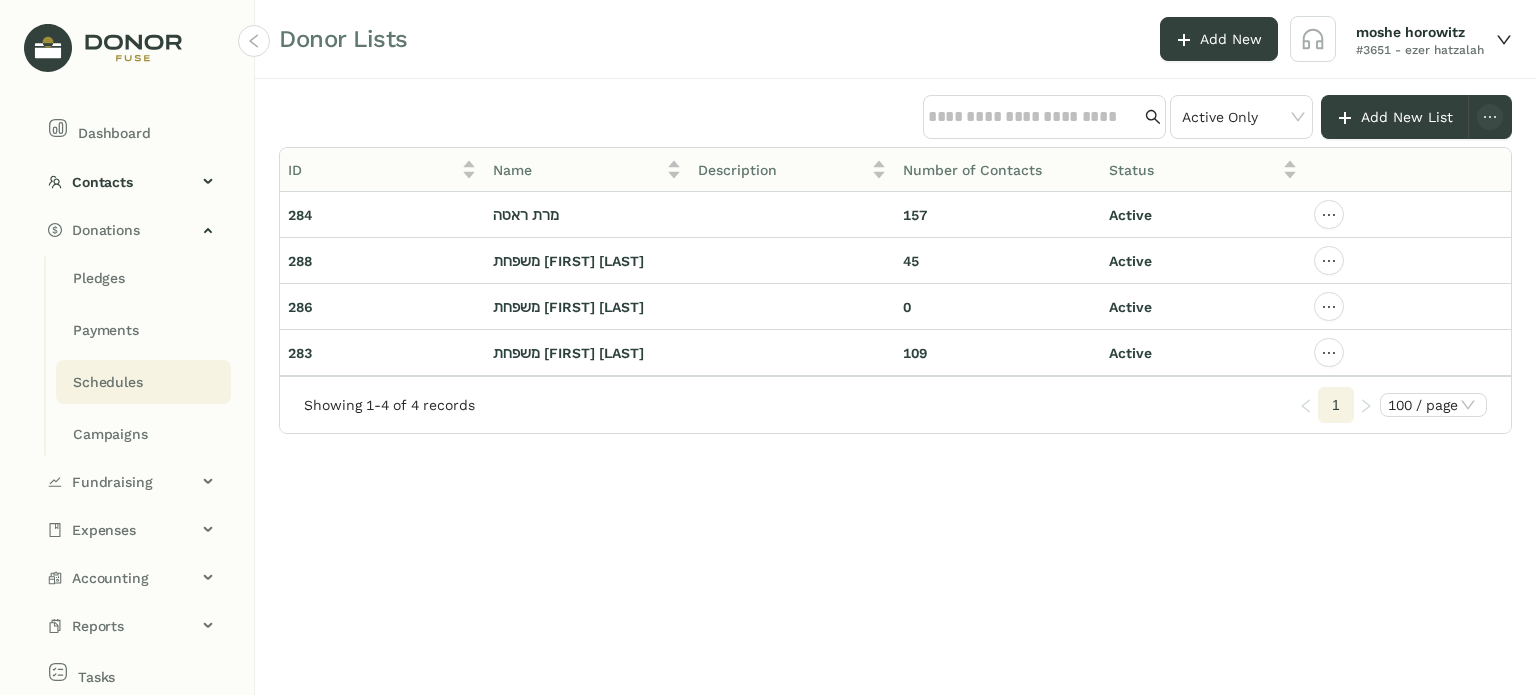 click on "Schedules" at bounding box center [99, 278] 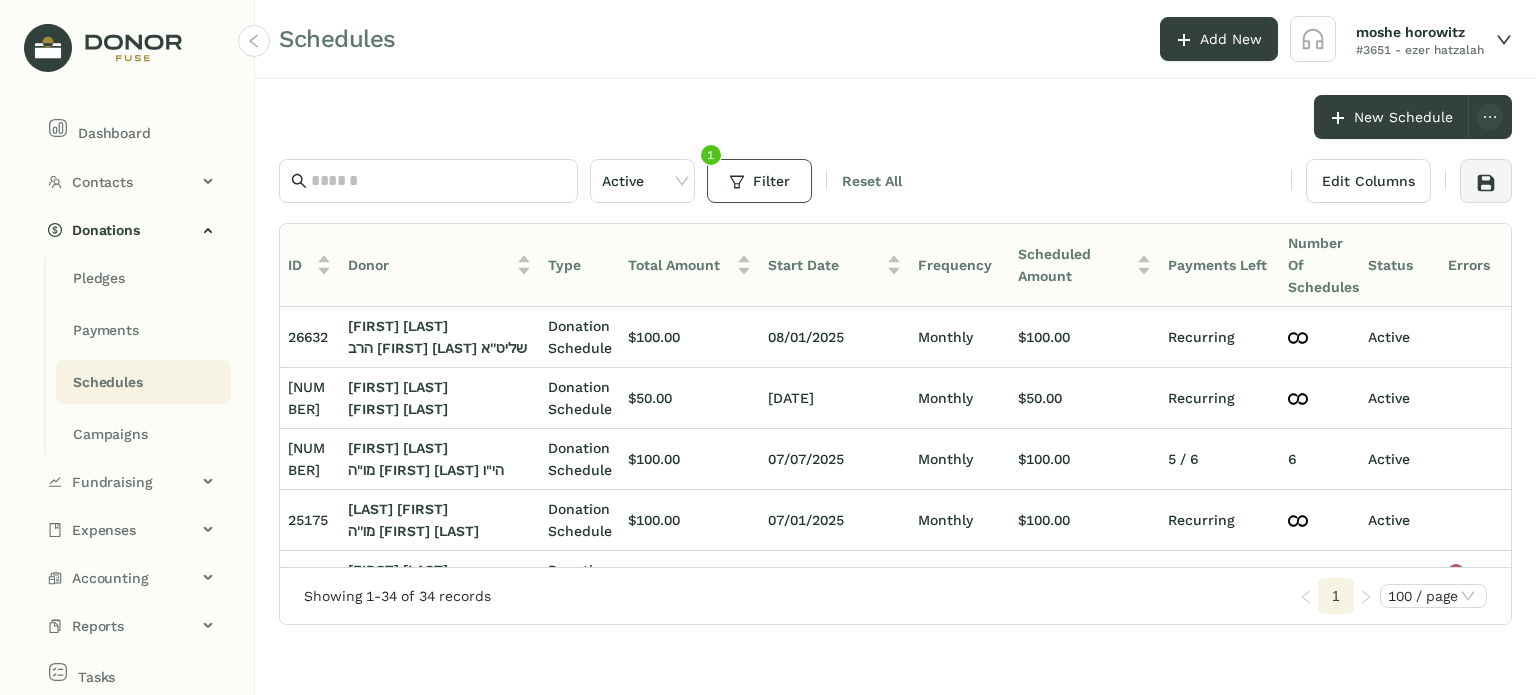 click at bounding box center (737, 182) 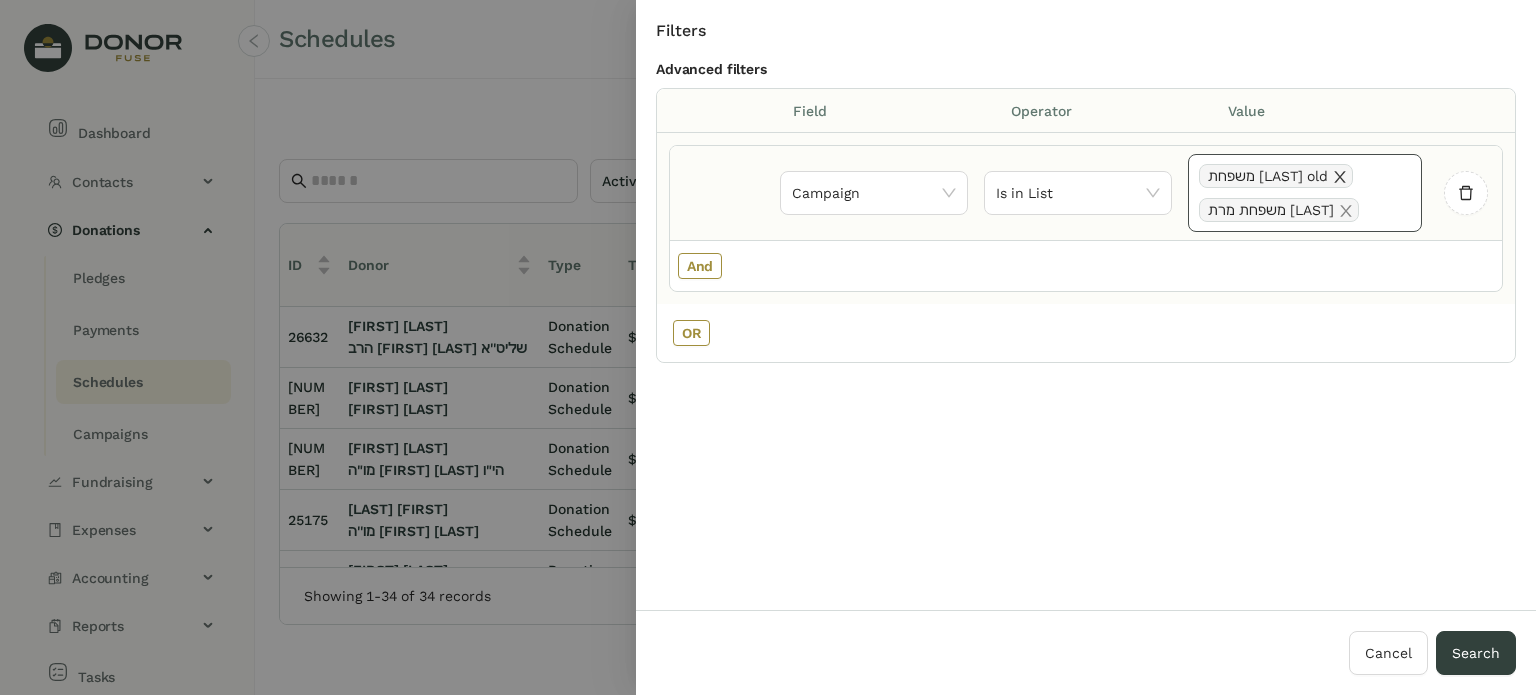 click at bounding box center (1340, 177) 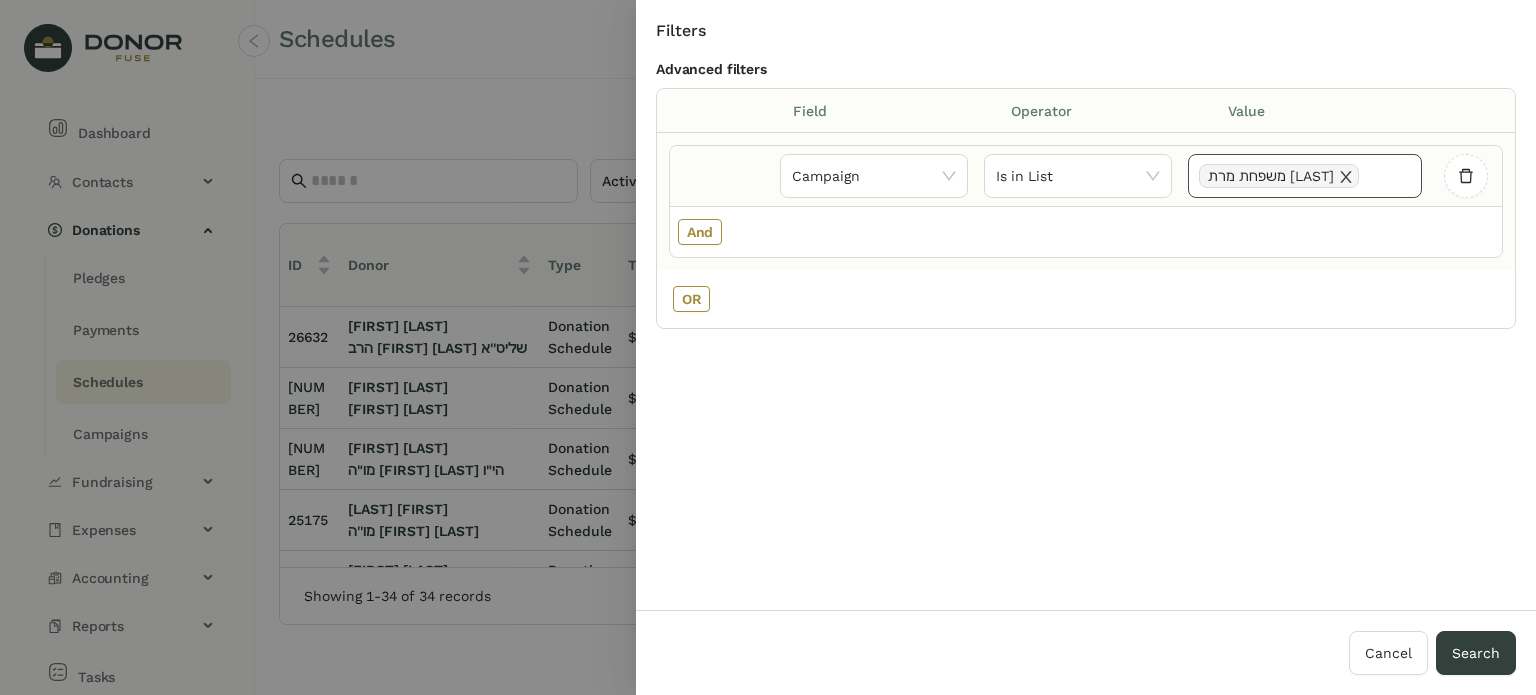click at bounding box center (1346, 177) 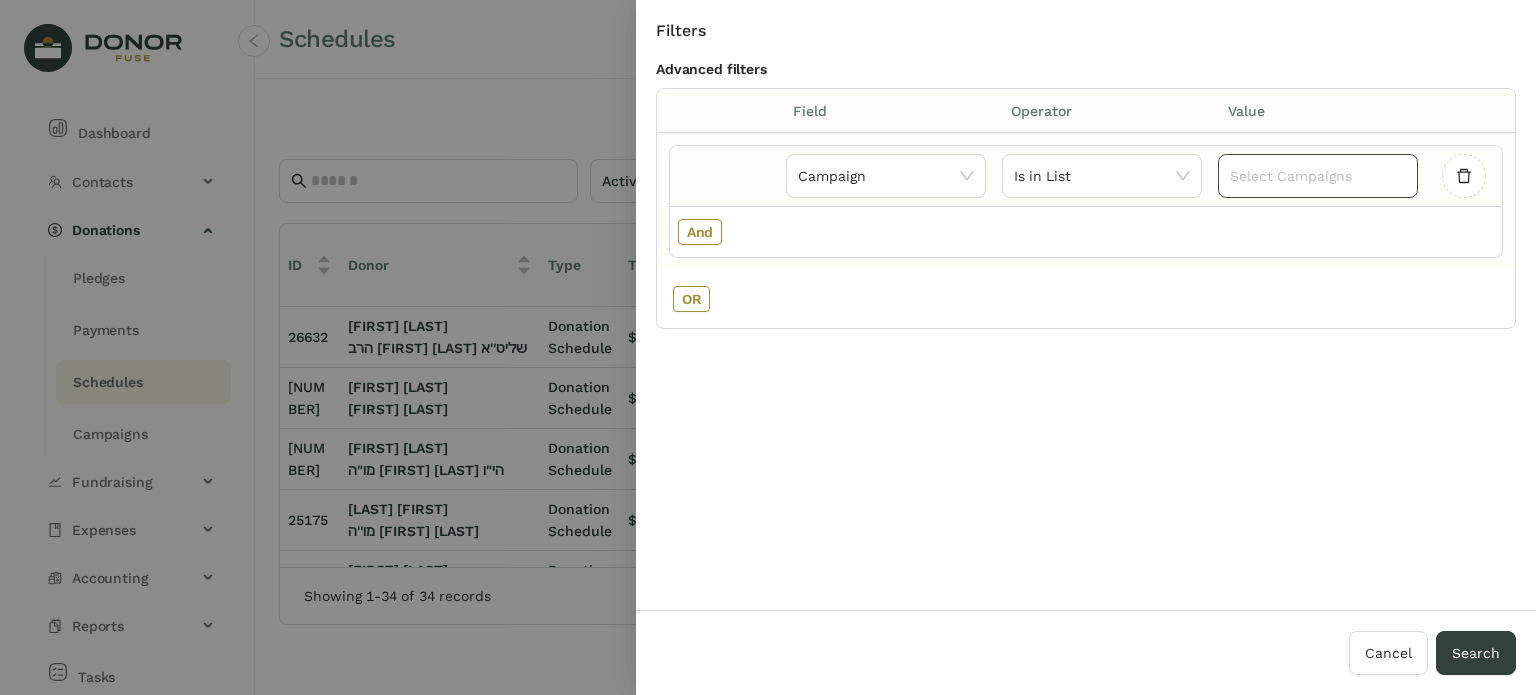 click on "Select Campaigns" at bounding box center [1318, 176] 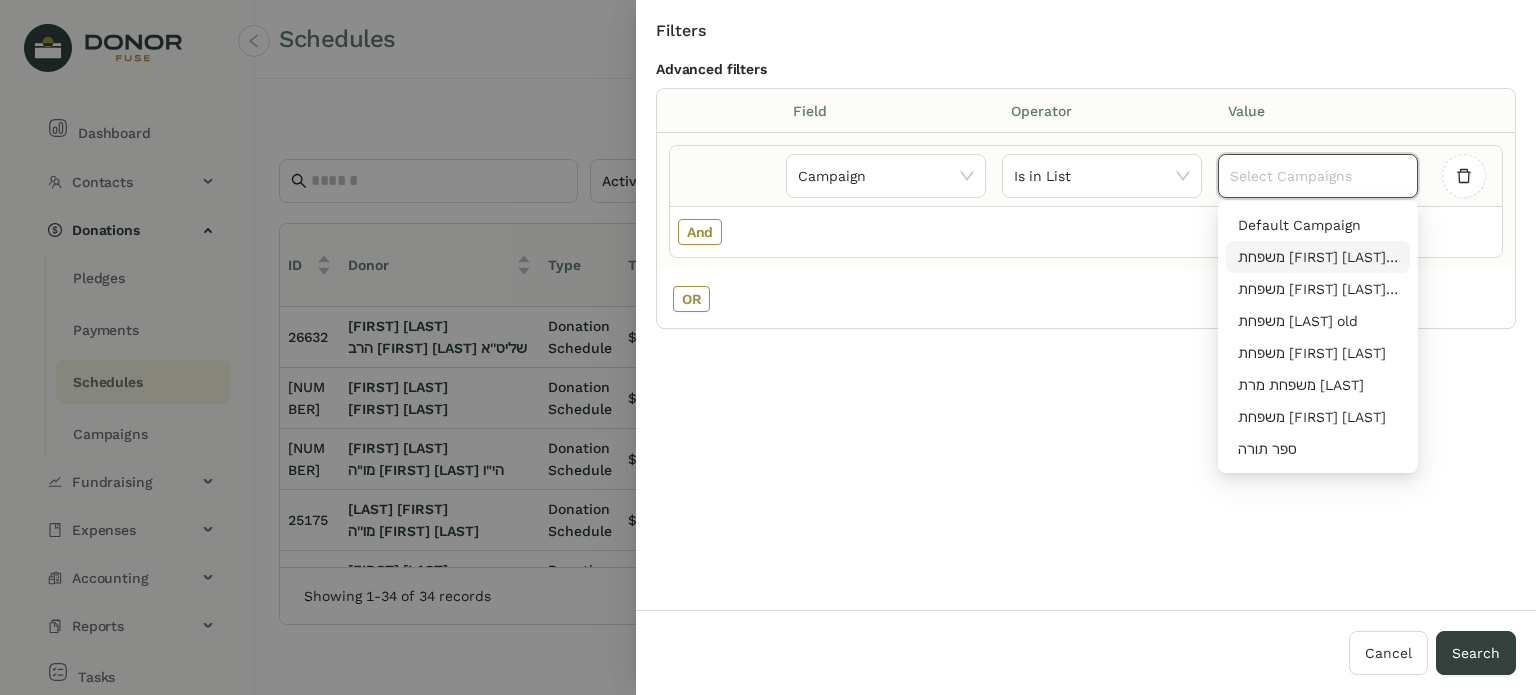 click on "משפחת [FIRST] [LAST] old" at bounding box center [1318, 257] 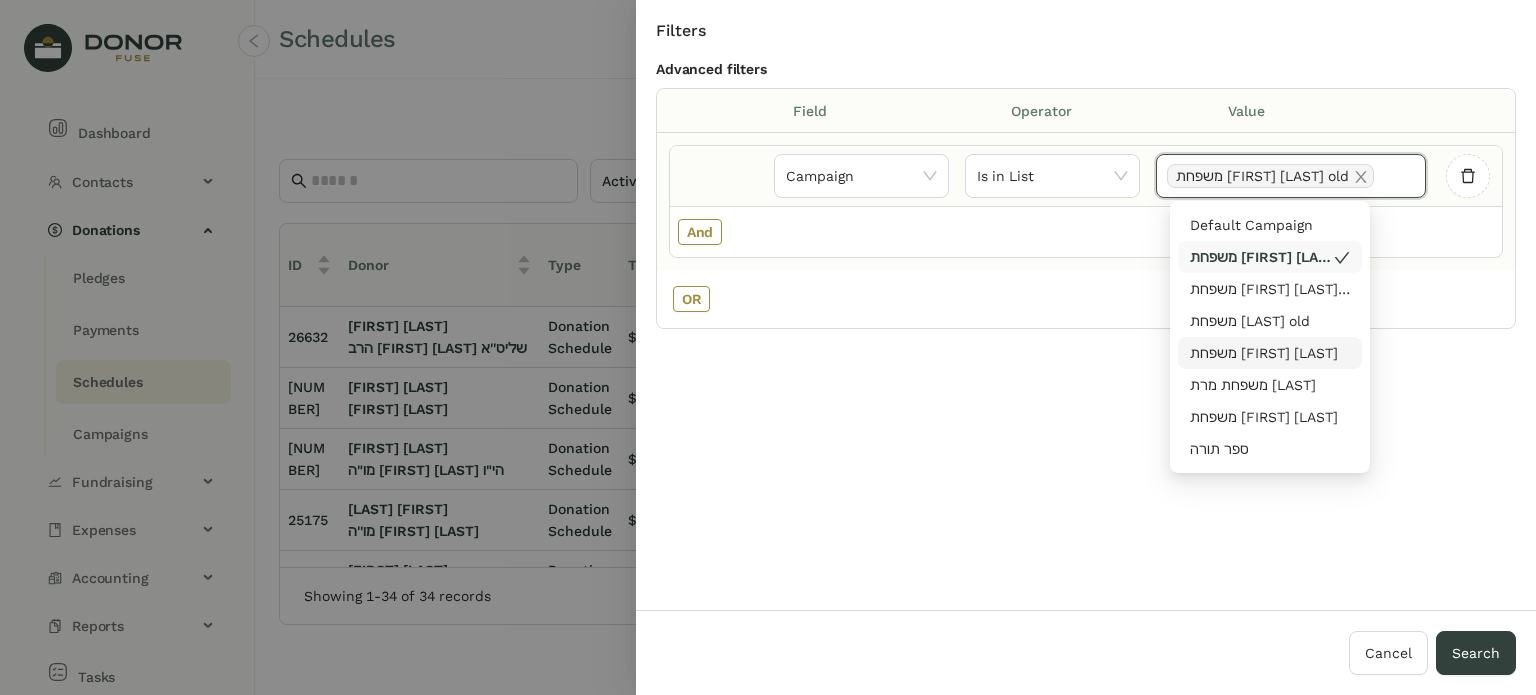 click on "משפחת [FIRST] [LAST]" at bounding box center (1270, 353) 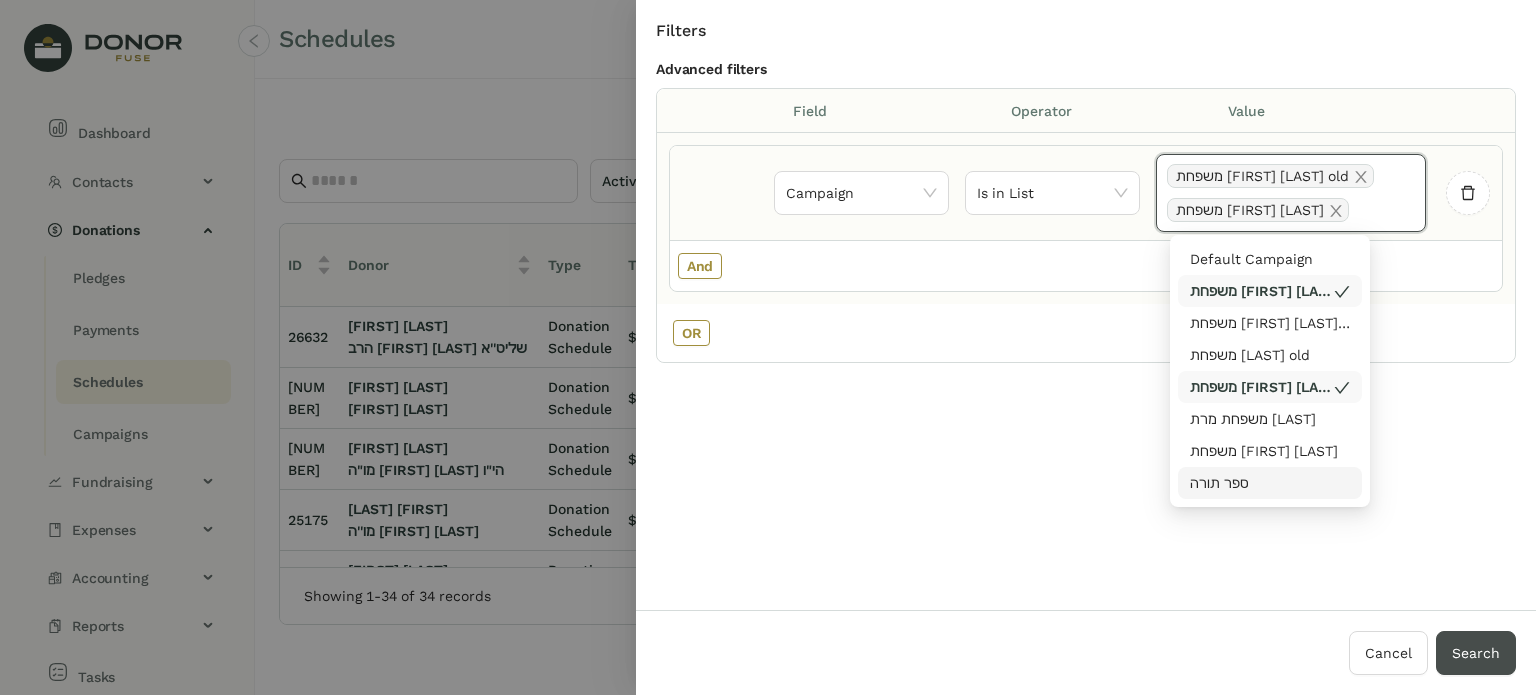 click on "Search" at bounding box center (1476, 653) 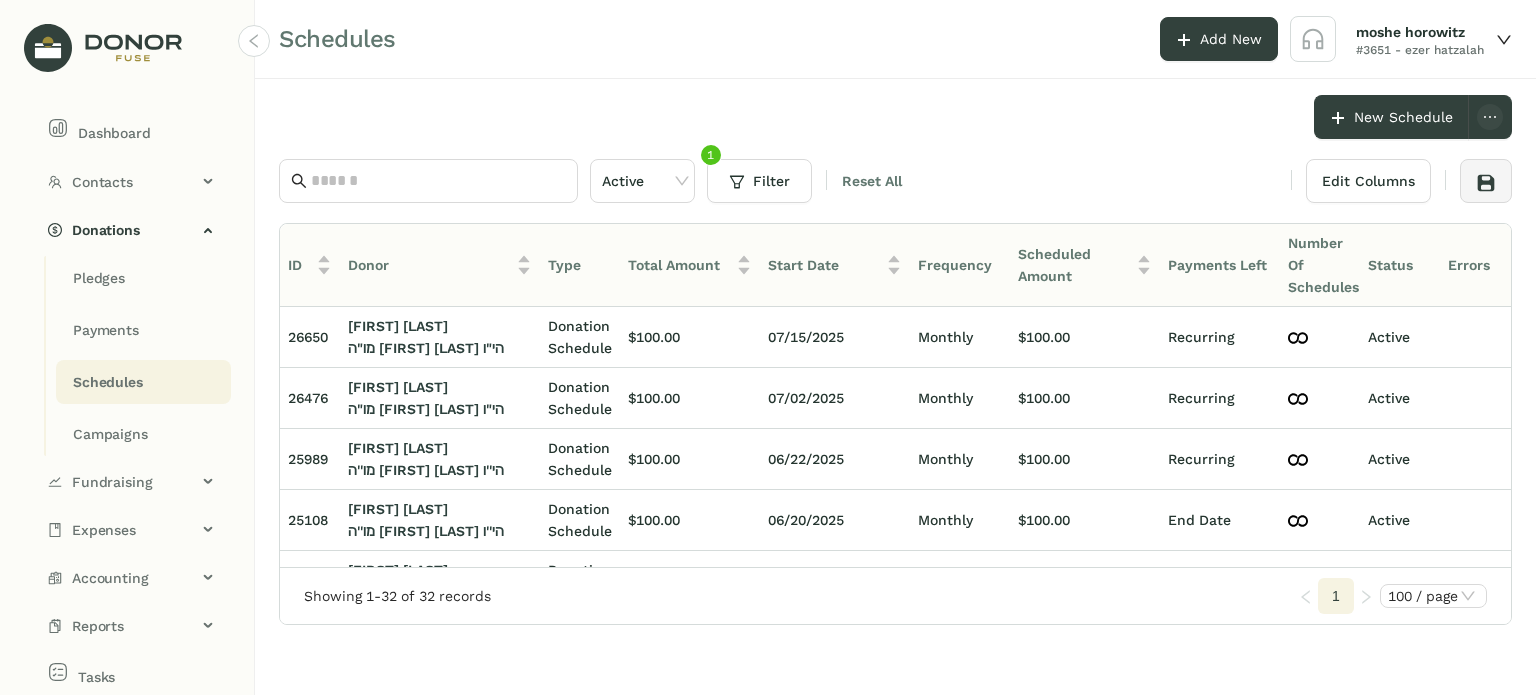 click on "Schedules Add New [FIRST] [LAST] #[NUMBER] - ezer hatzalah" at bounding box center [895, 39] 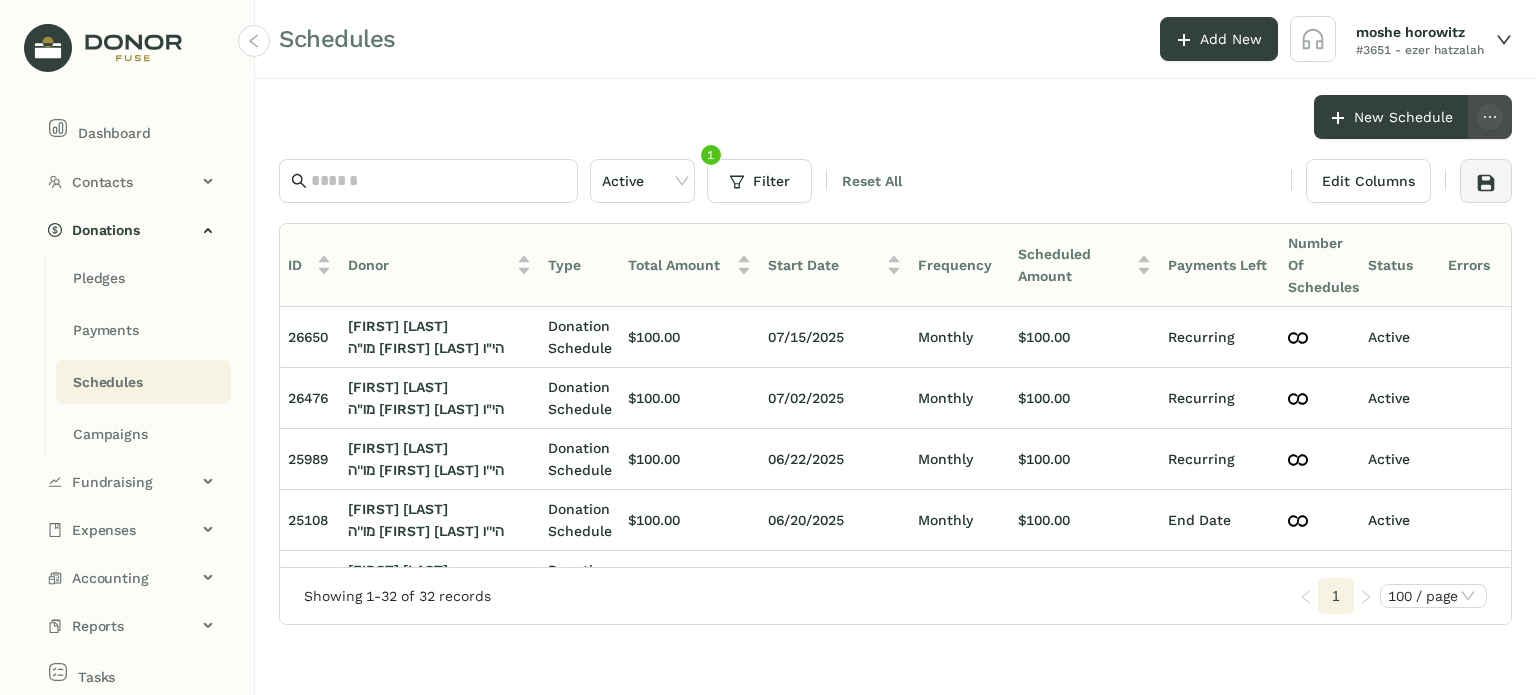 click at bounding box center [1490, 117] 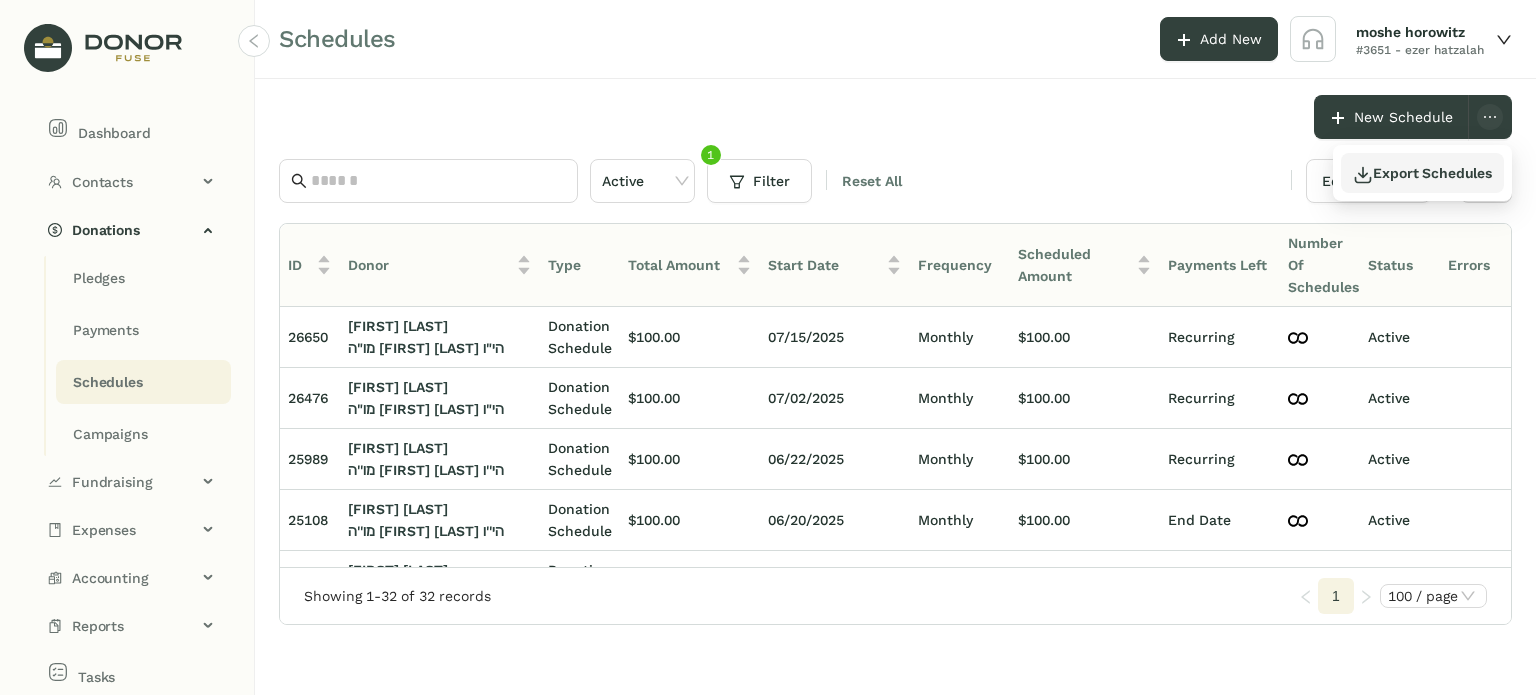 click on "Export Schedules" at bounding box center [1422, 173] 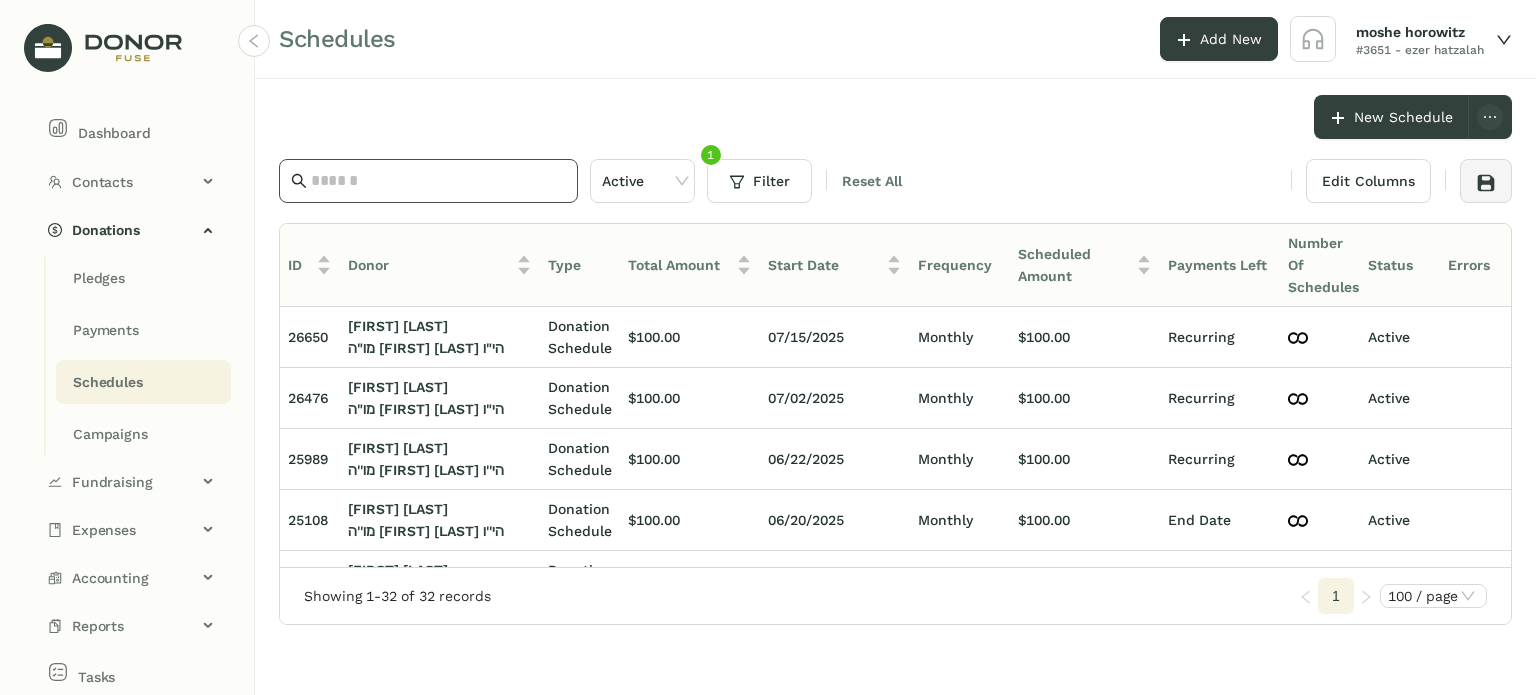 click at bounding box center [438, 181] 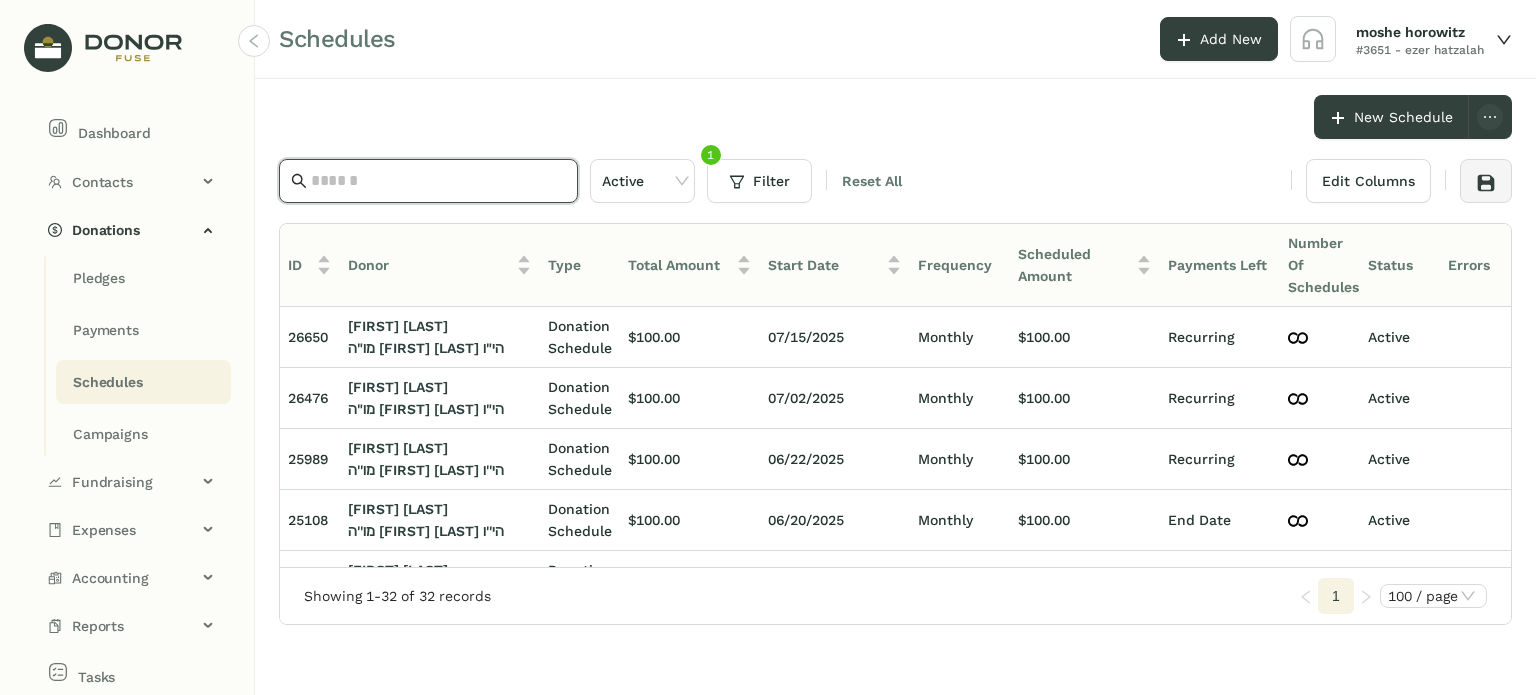 paste on "**********" 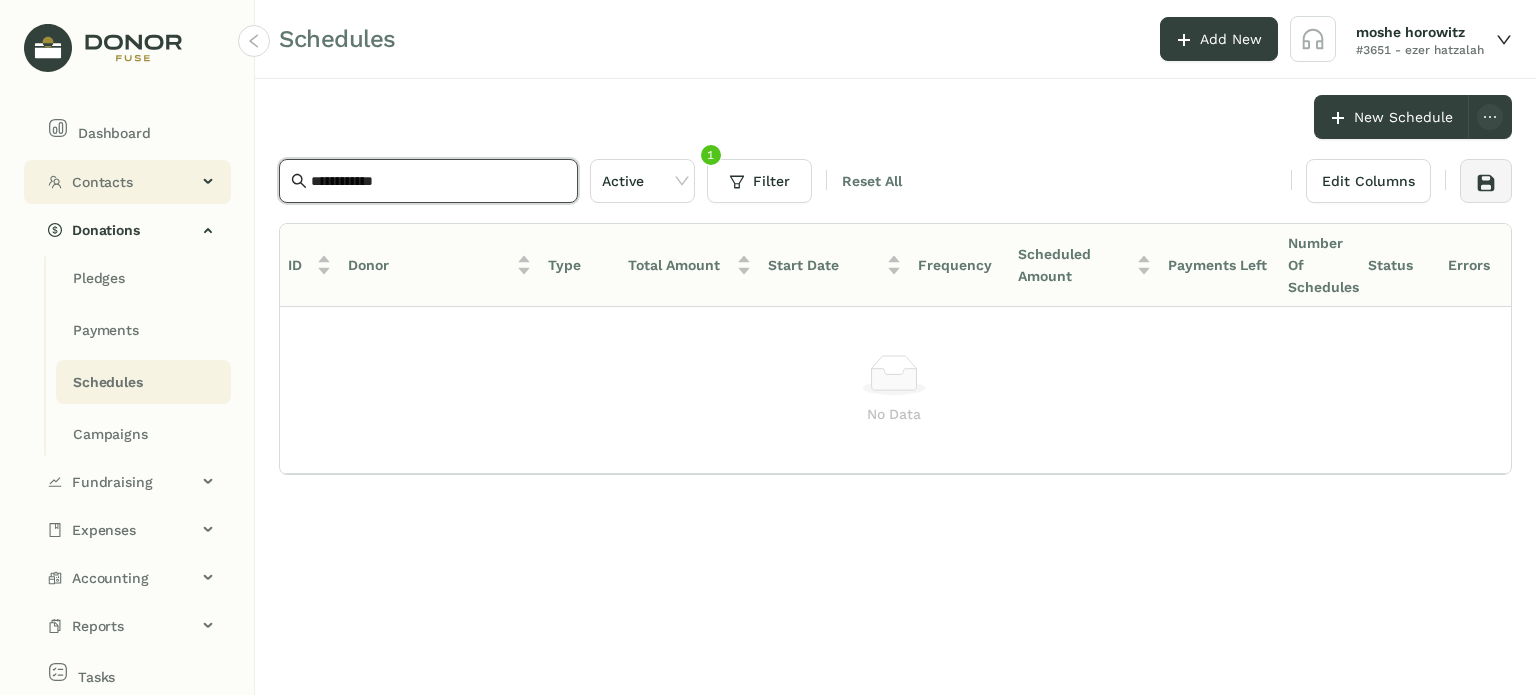 type on "**********" 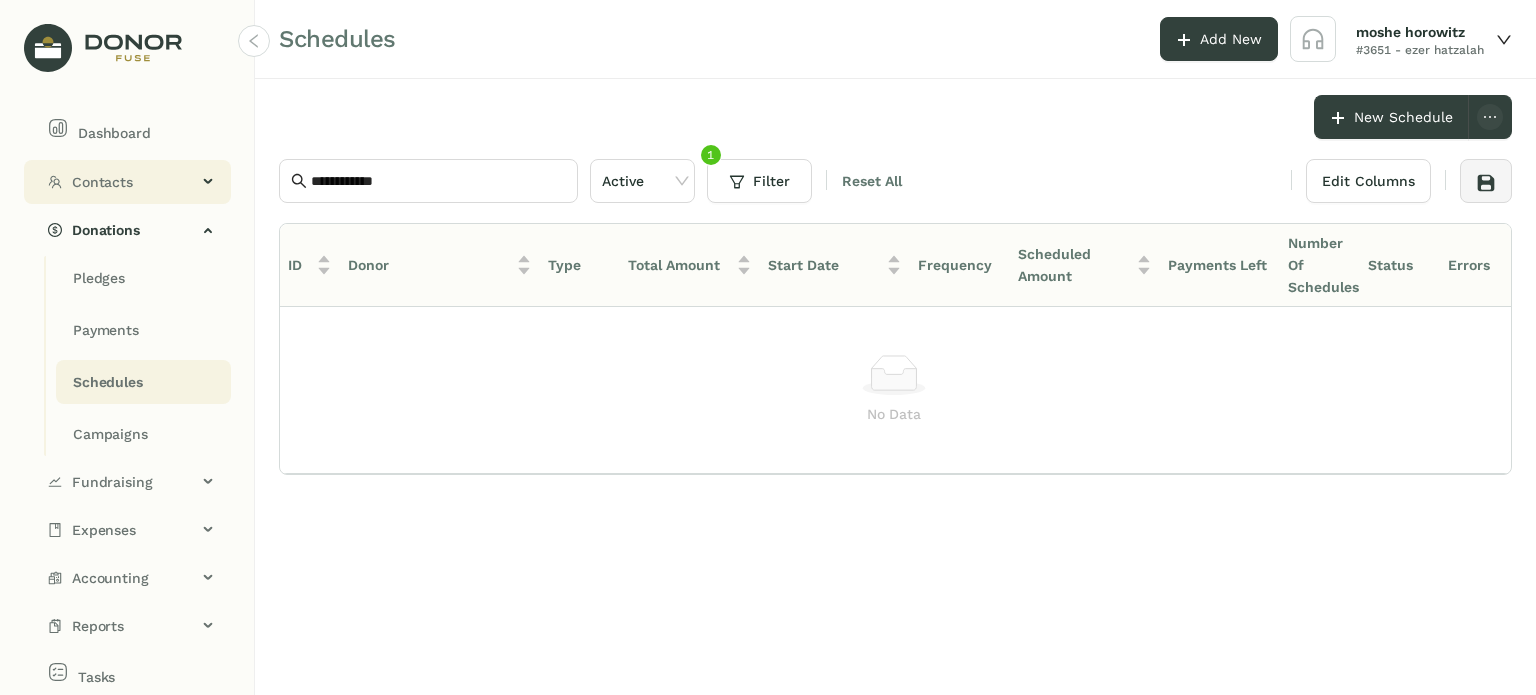click on "Contacts" at bounding box center [127, 182] 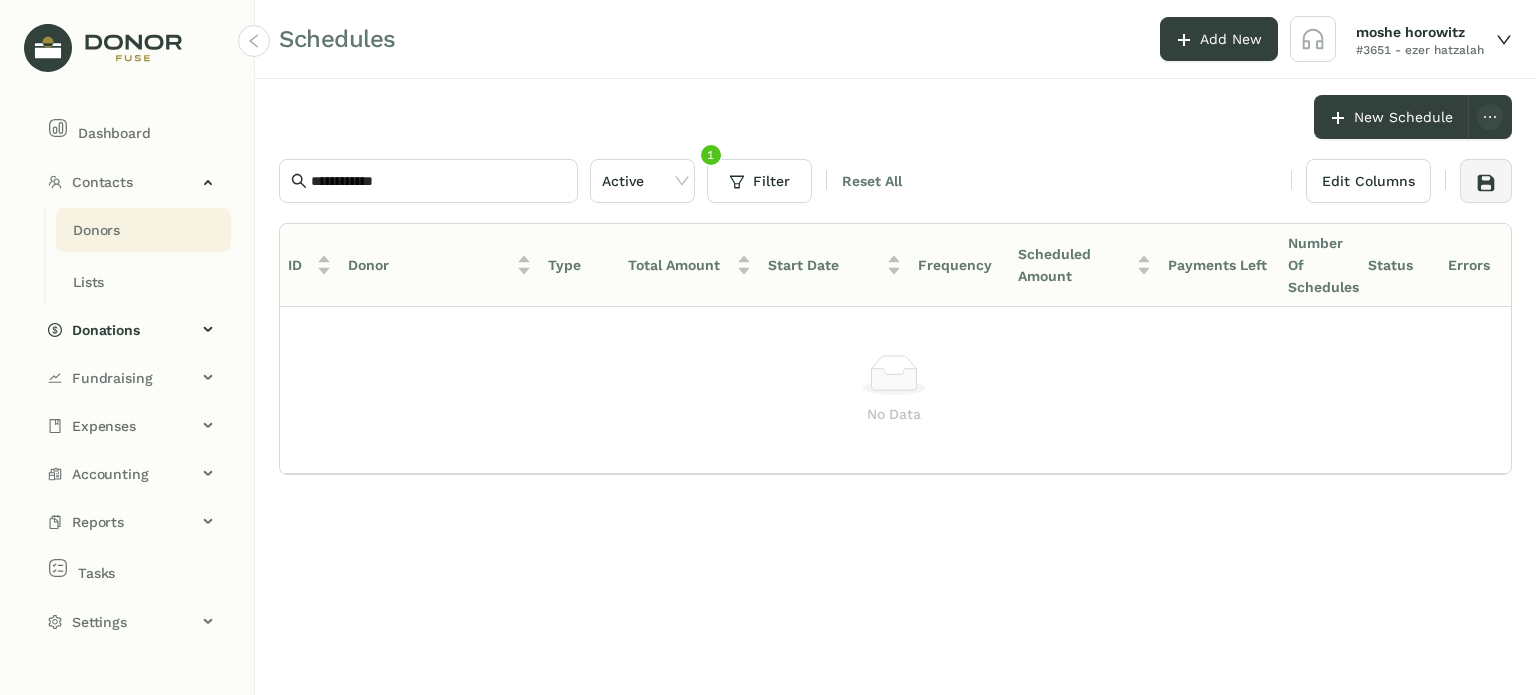 click on "Donors" at bounding box center (96, 230) 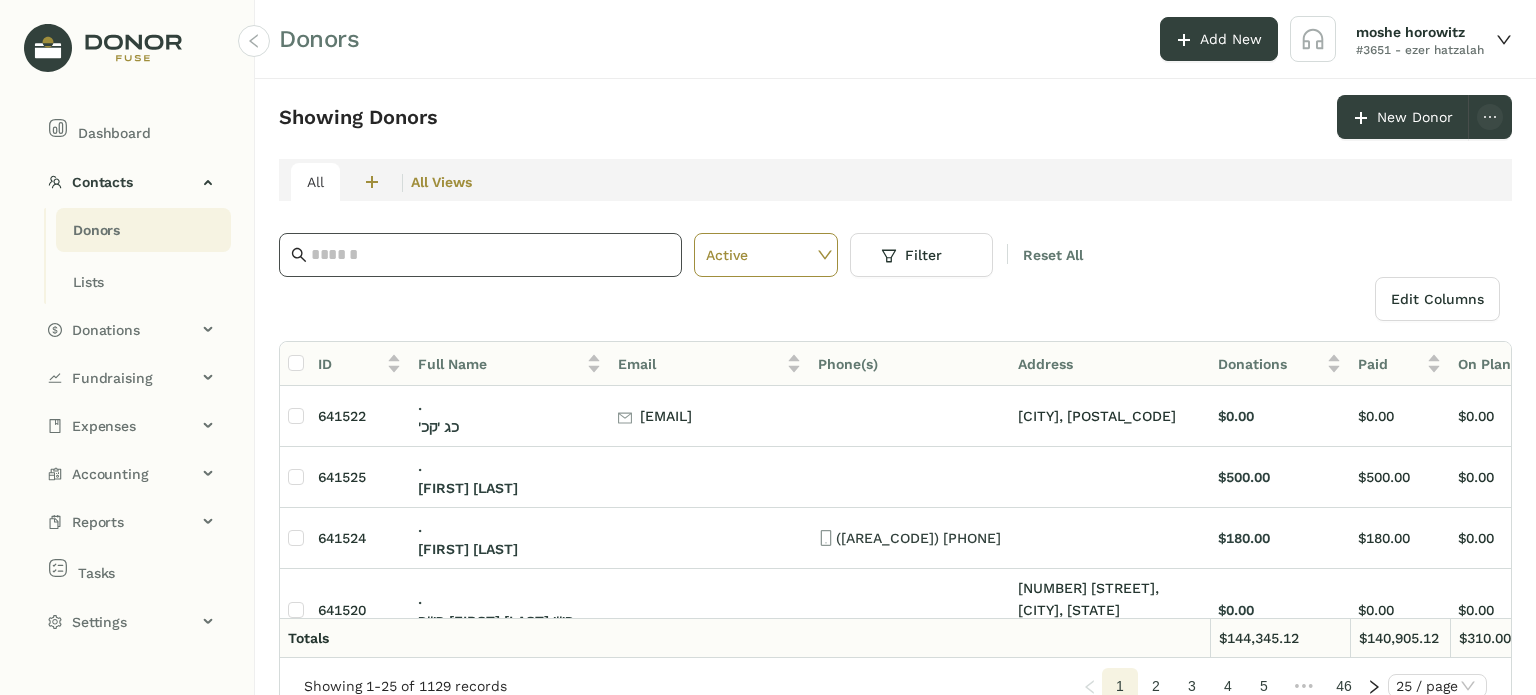 click at bounding box center (490, 255) 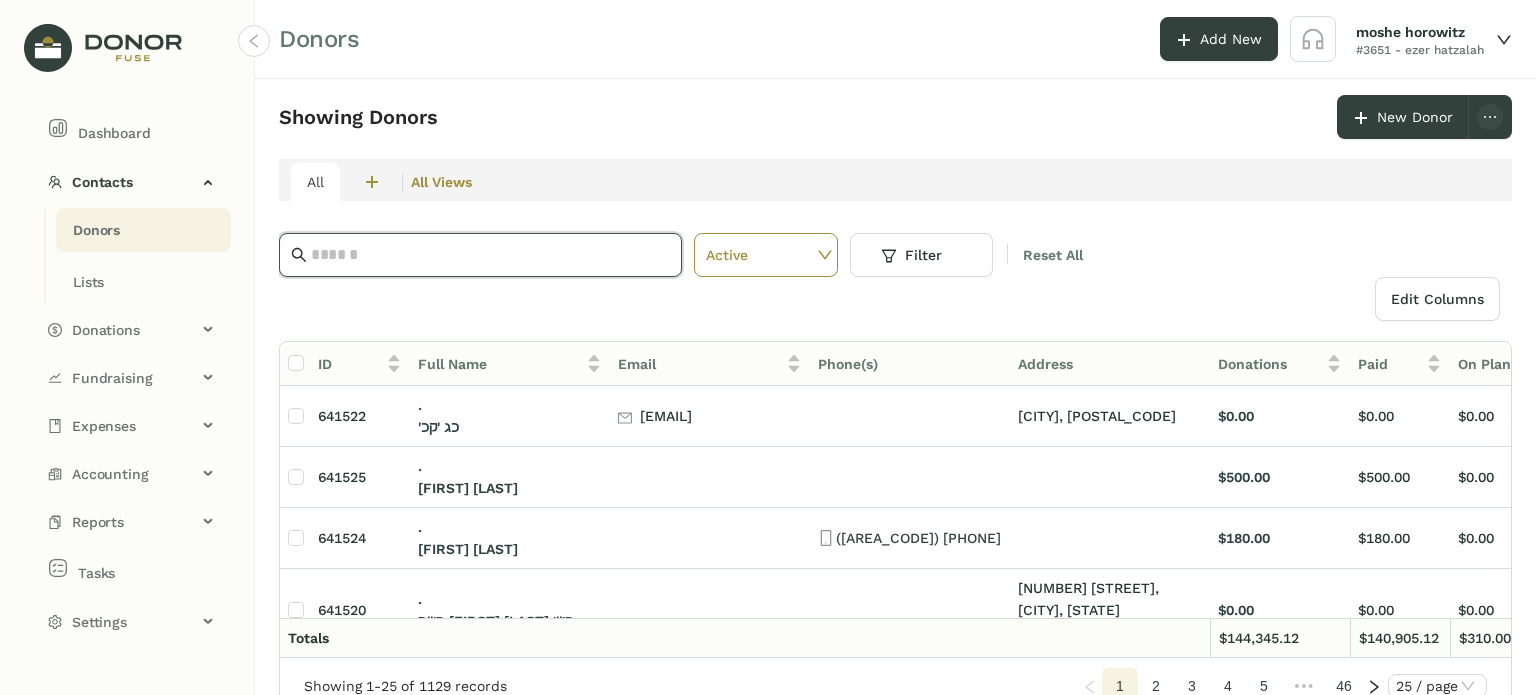 paste on "**********" 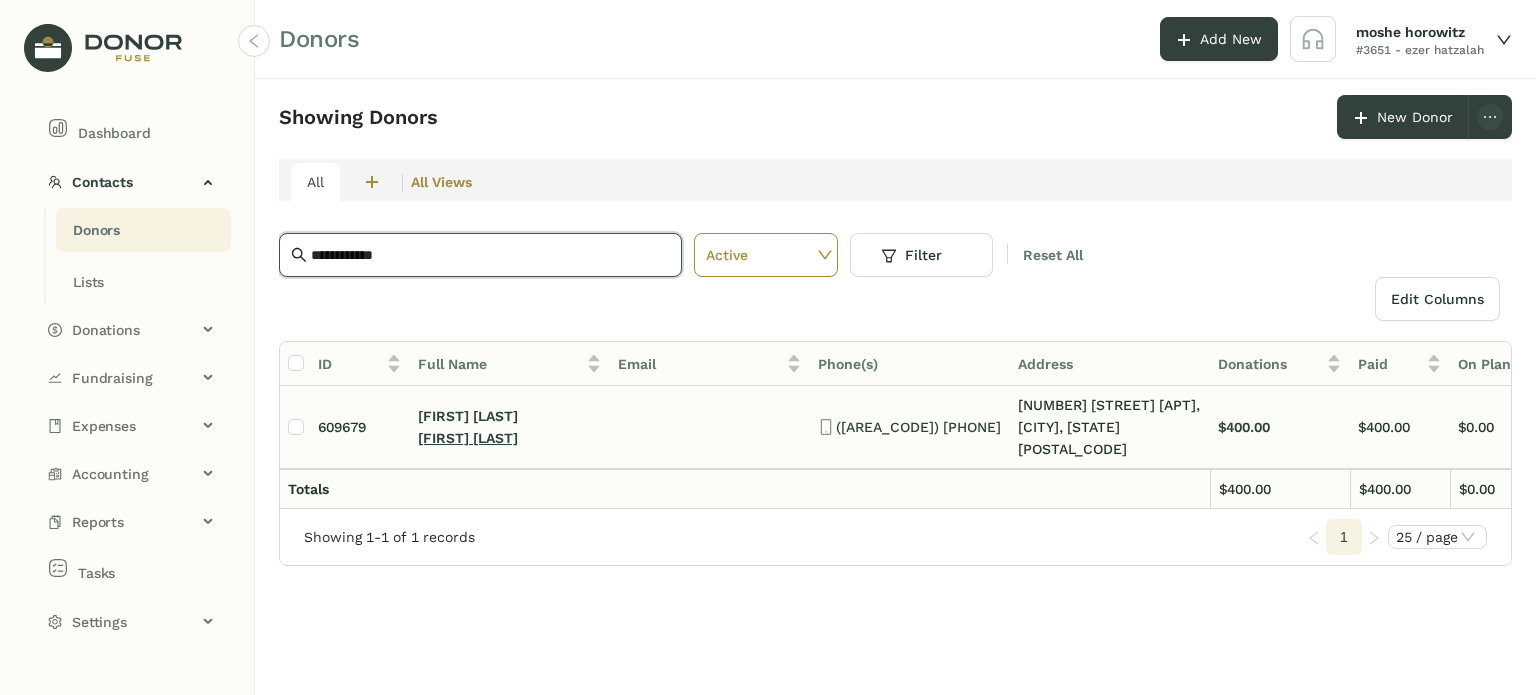 type on "**********" 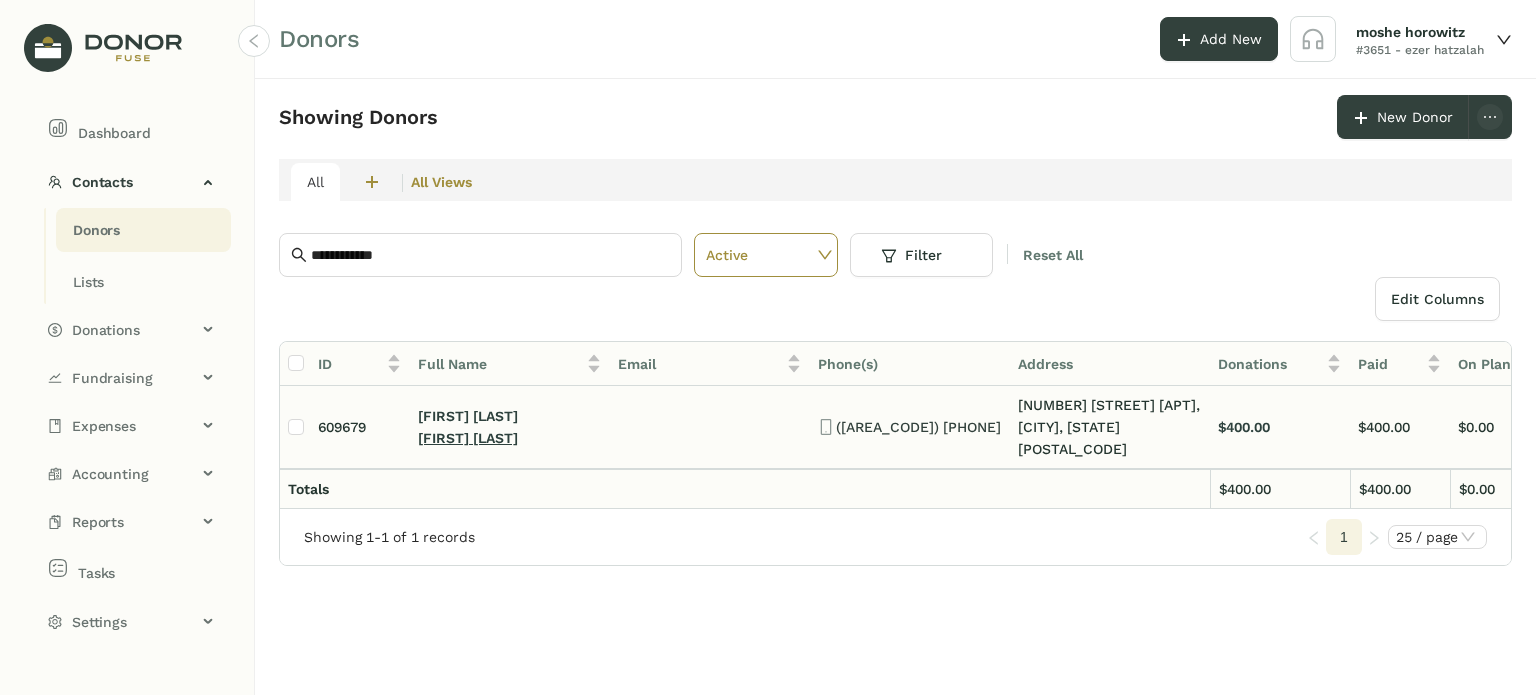 click on "[FIRST] [LAST]" at bounding box center [468, 438] 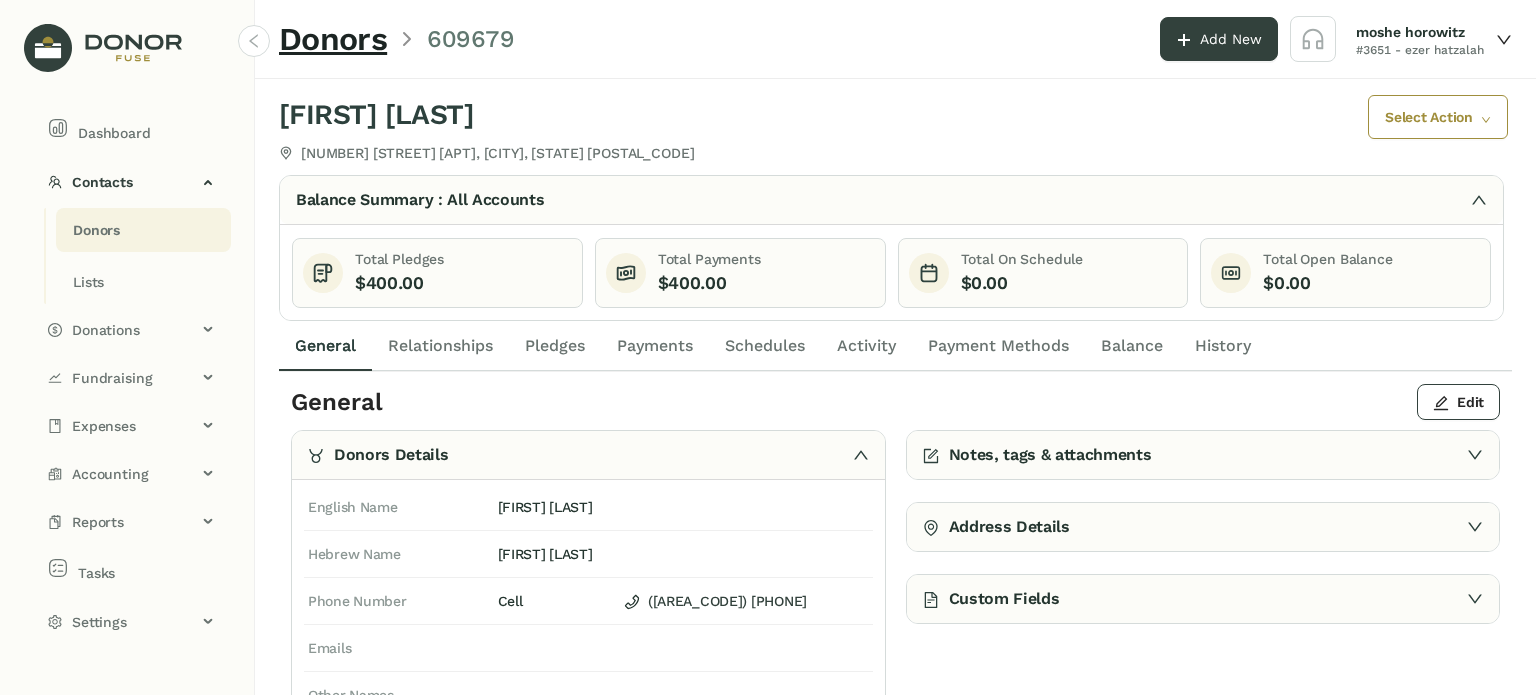 click on "Notes, tags & attachments" at bounding box center (1203, 455) 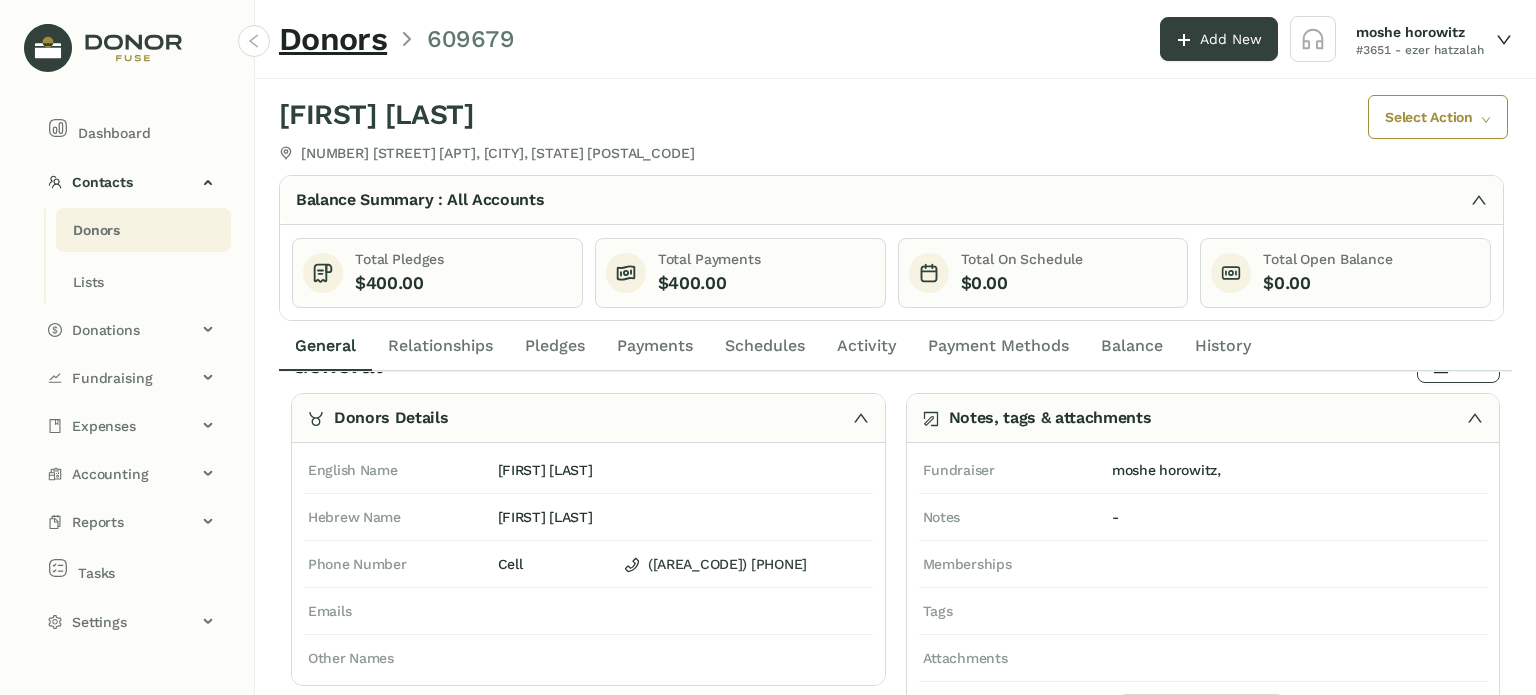 scroll, scrollTop: 0, scrollLeft: 0, axis: both 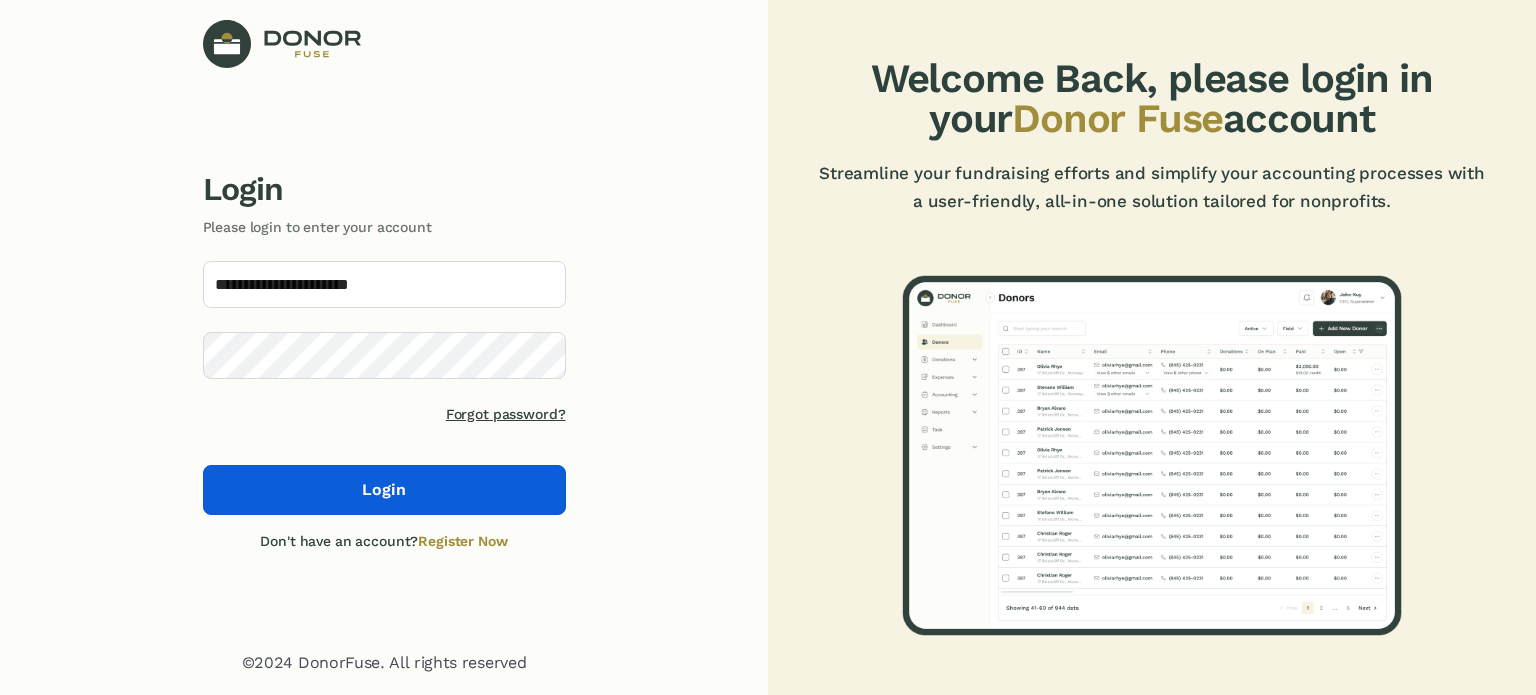 click on "Login" at bounding box center [384, 490] 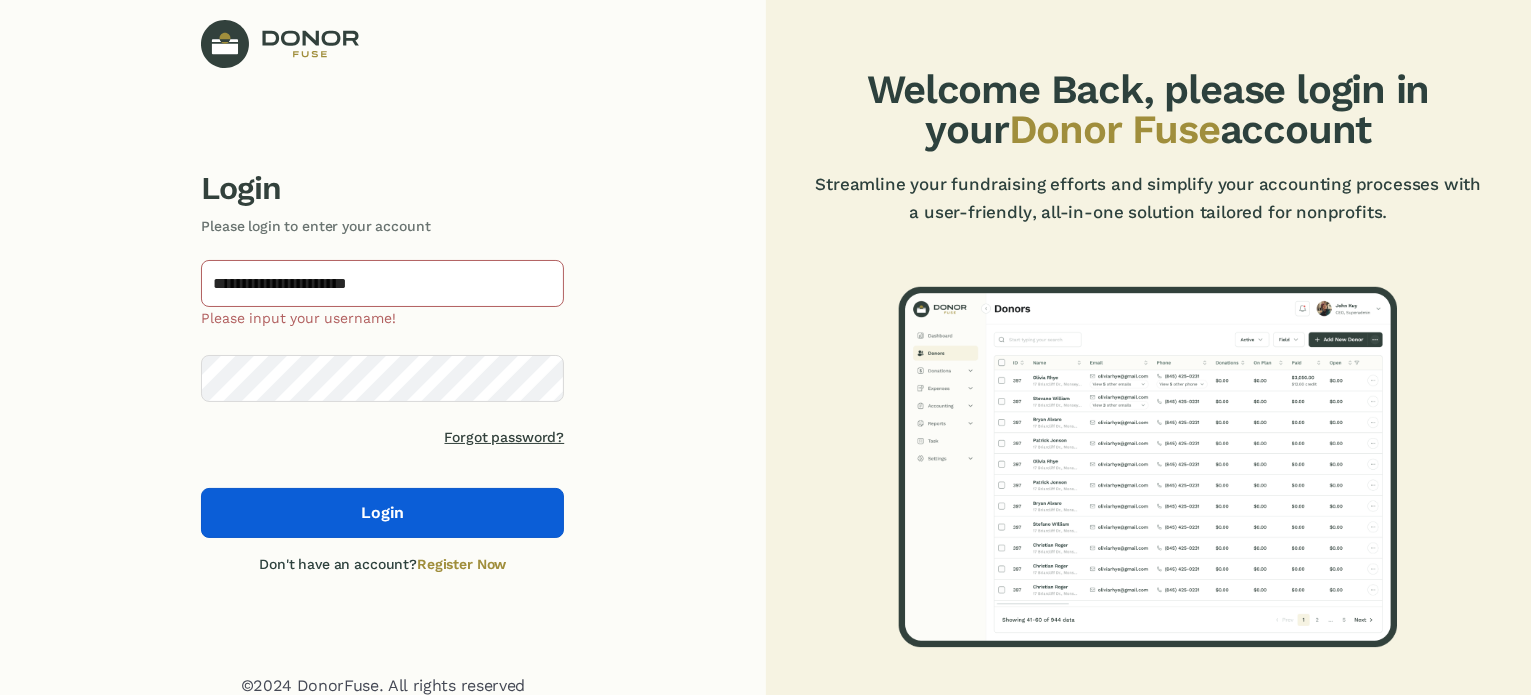 click on "Login" at bounding box center [382, 513] 